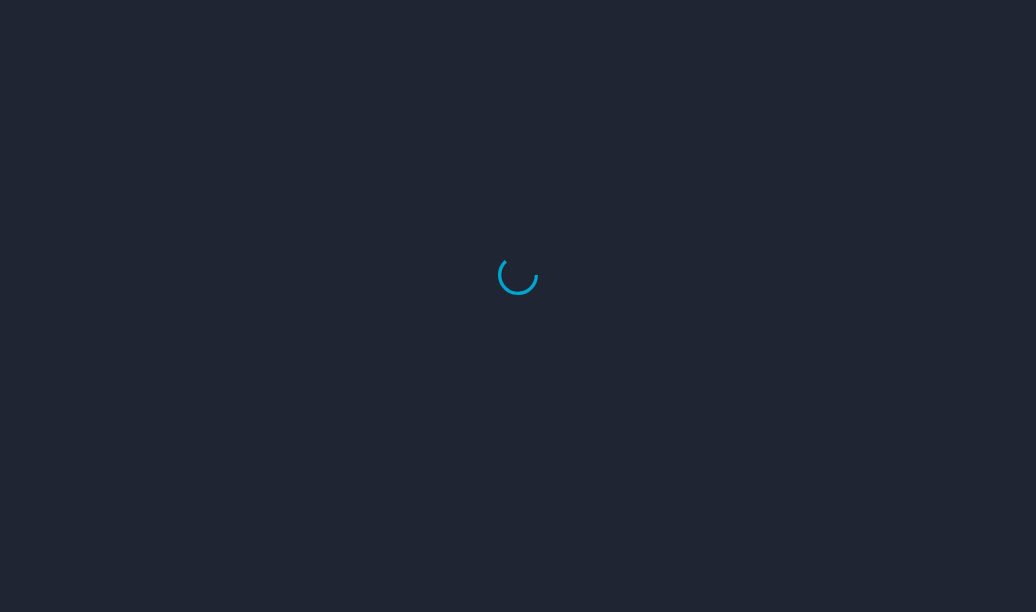 scroll, scrollTop: 0, scrollLeft: 0, axis: both 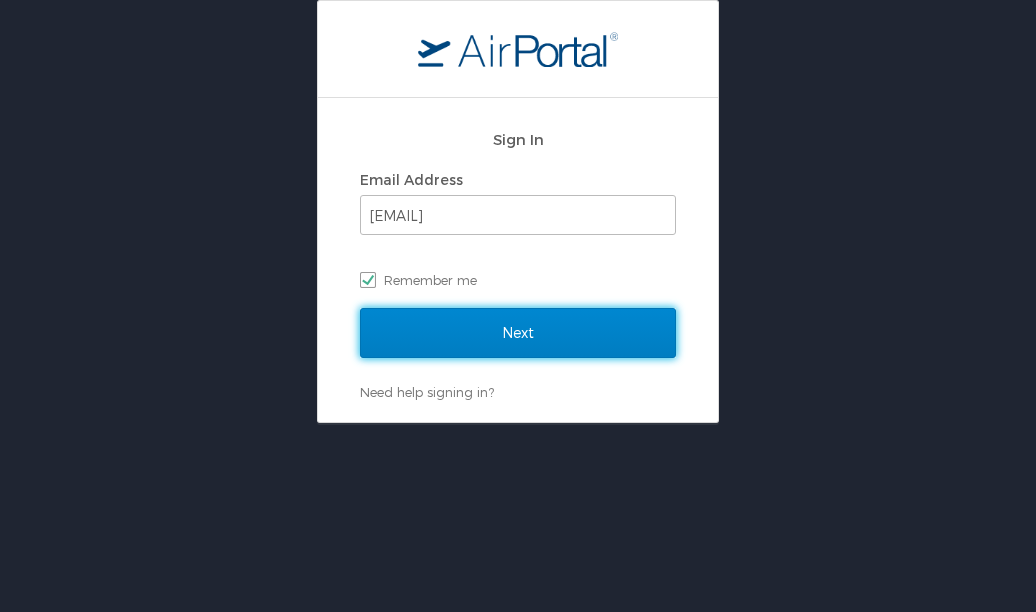 click on "Next" at bounding box center [518, 333] 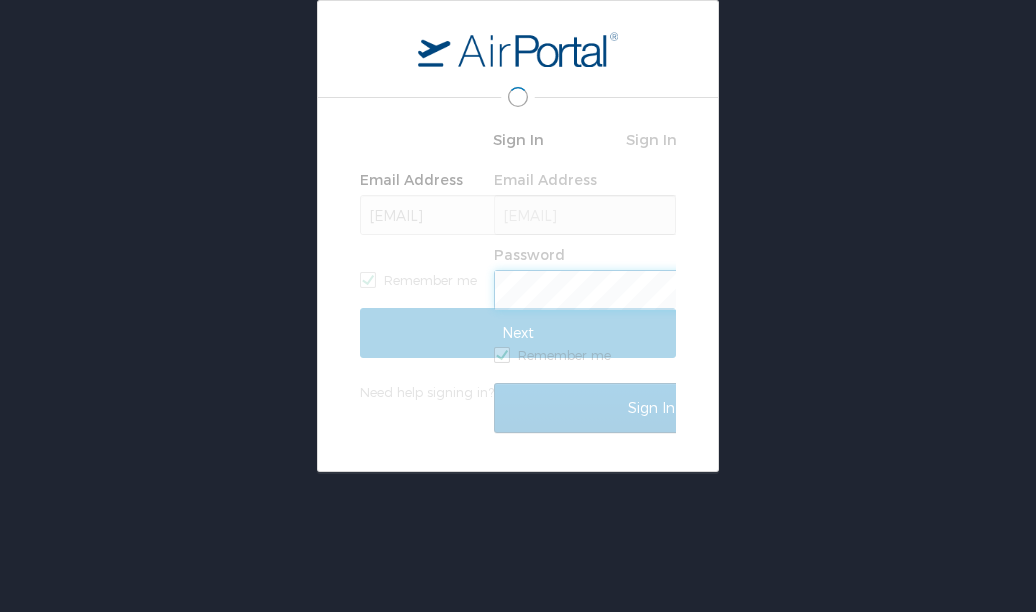 scroll, scrollTop: 0, scrollLeft: 0, axis: both 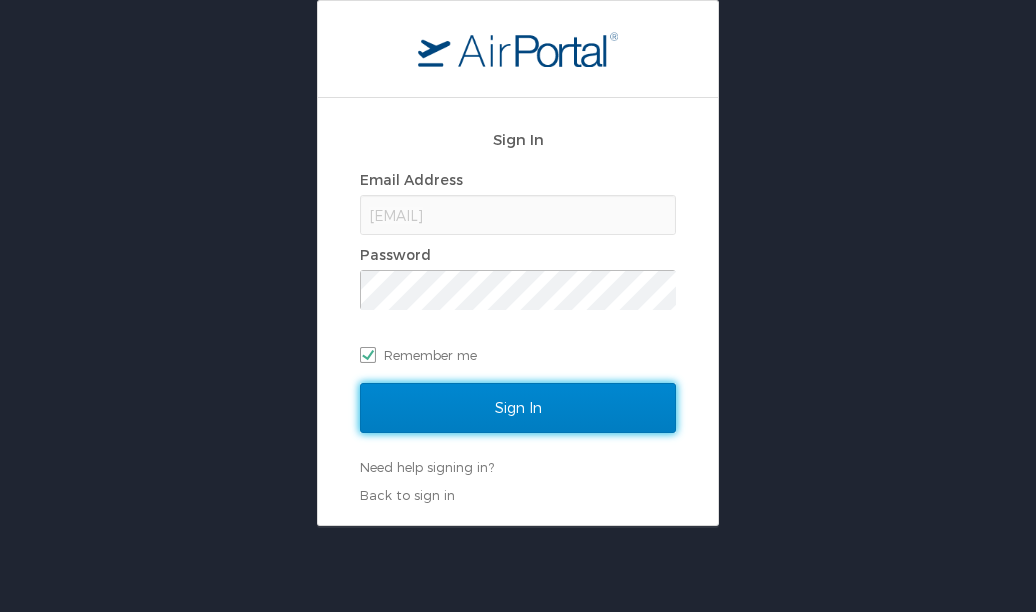 click on "Sign In" at bounding box center (518, 408) 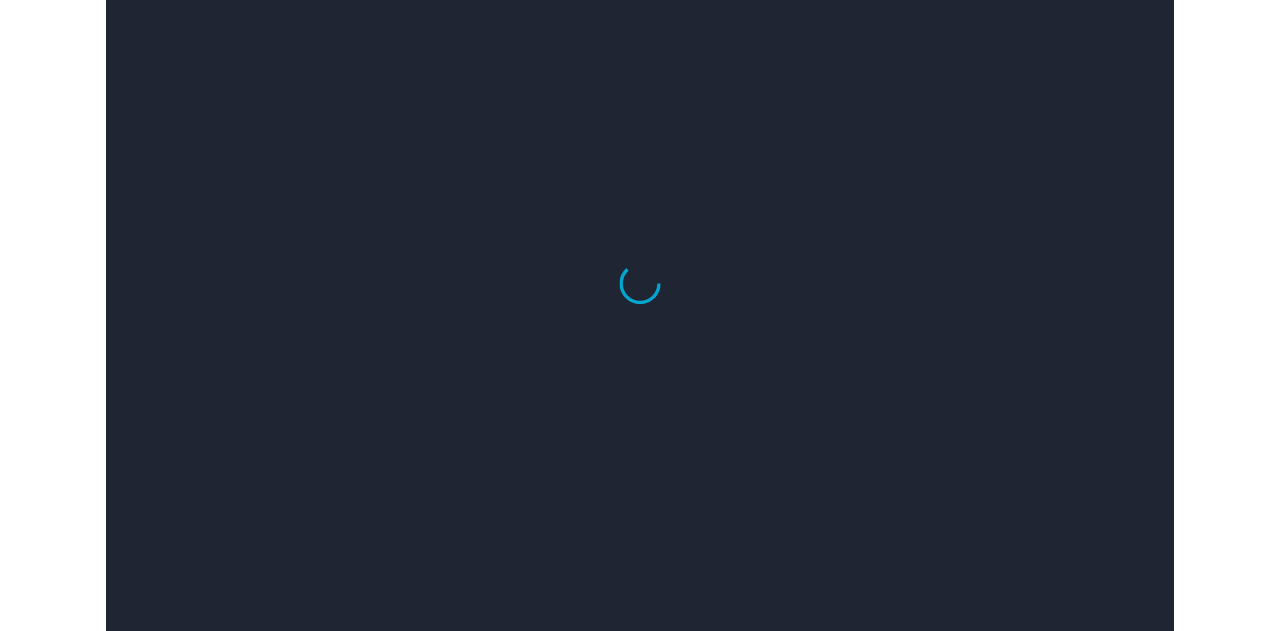 scroll, scrollTop: 0, scrollLeft: 0, axis: both 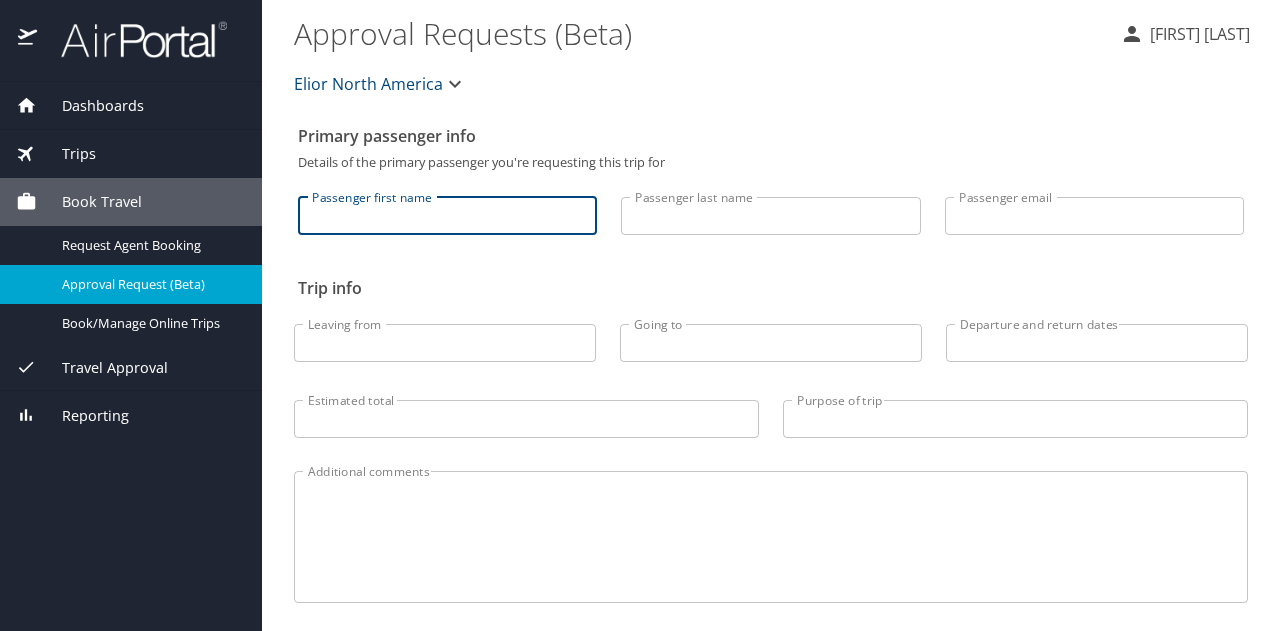 click on "Passenger first name" at bounding box center (447, 216) 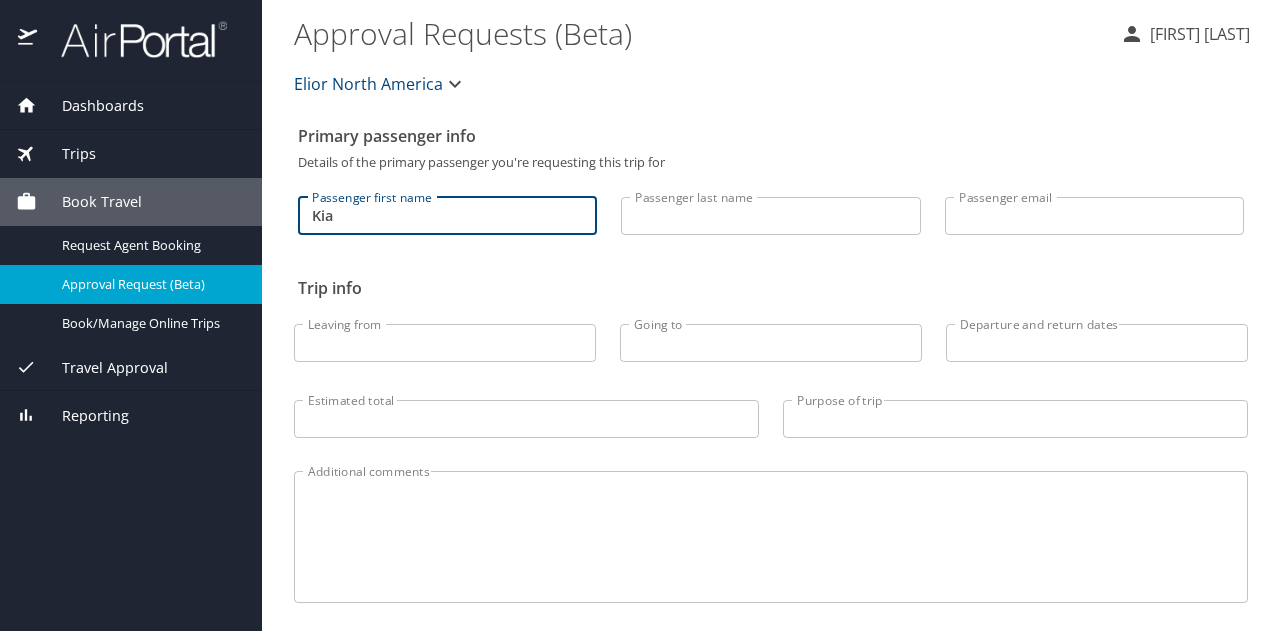 type on "Kia" 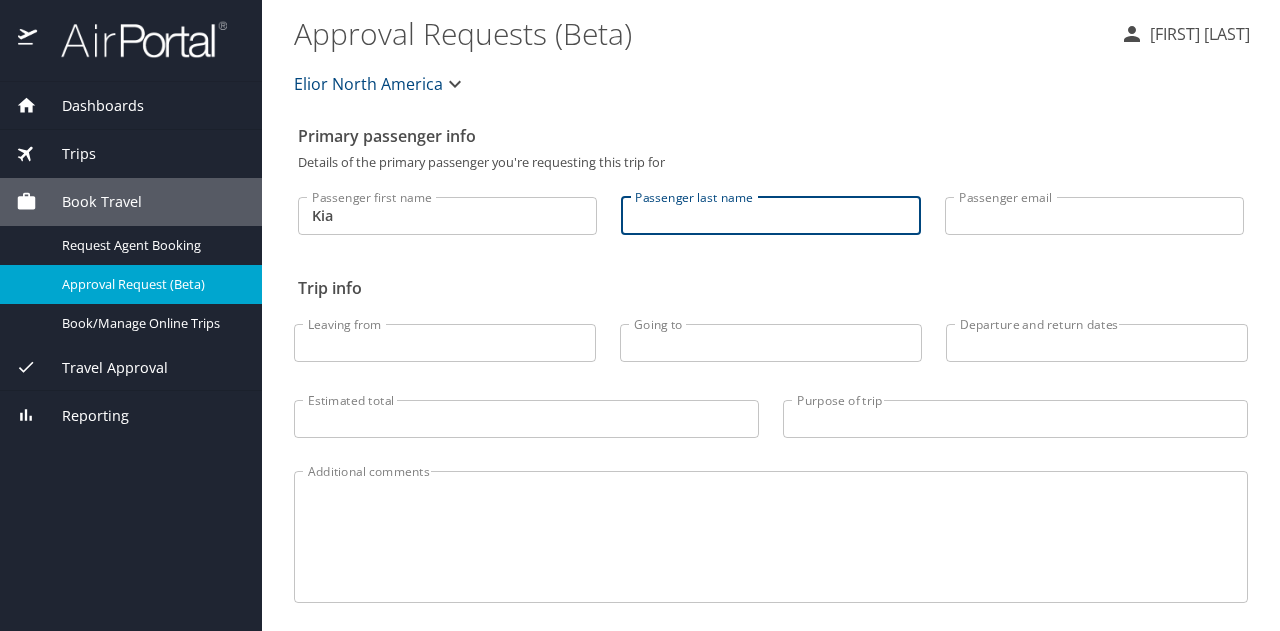 click on "Passenger last name" at bounding box center (770, 216) 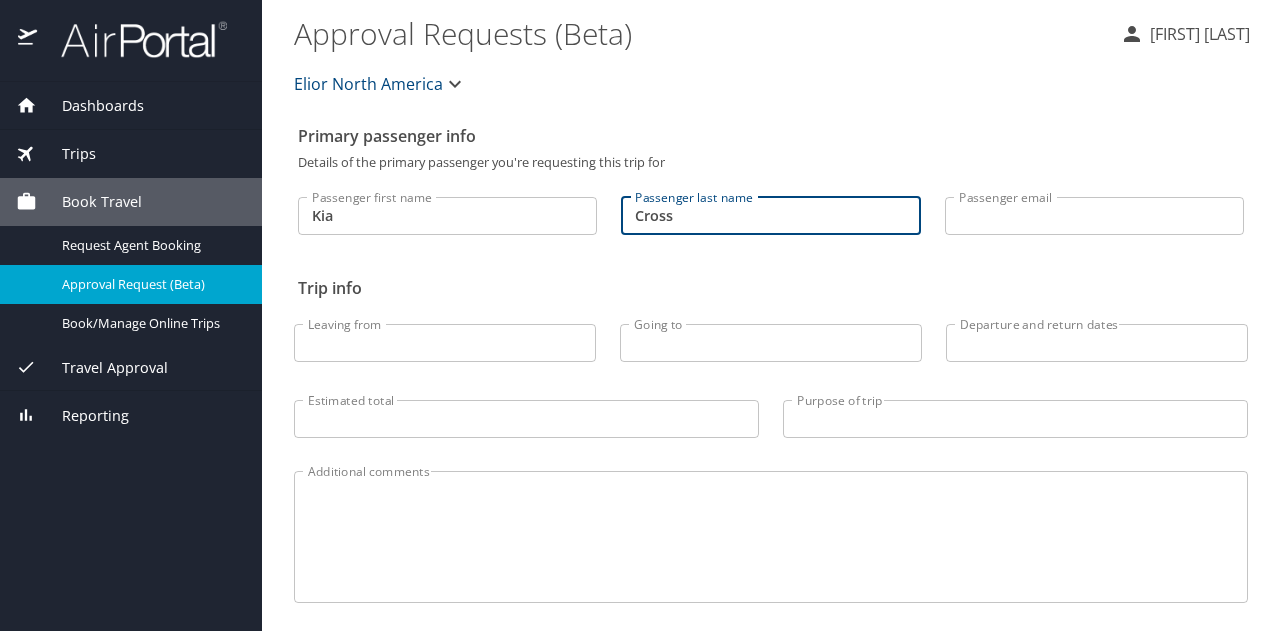 type on "Cross" 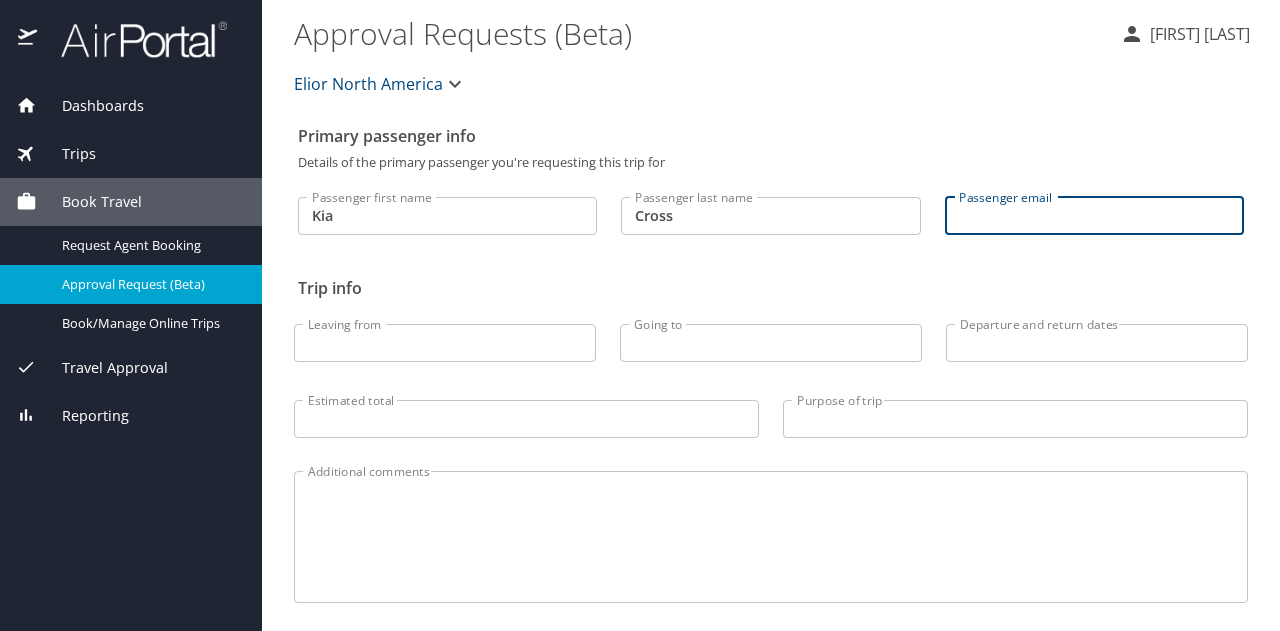 click on "Passenger email" at bounding box center (1094, 216) 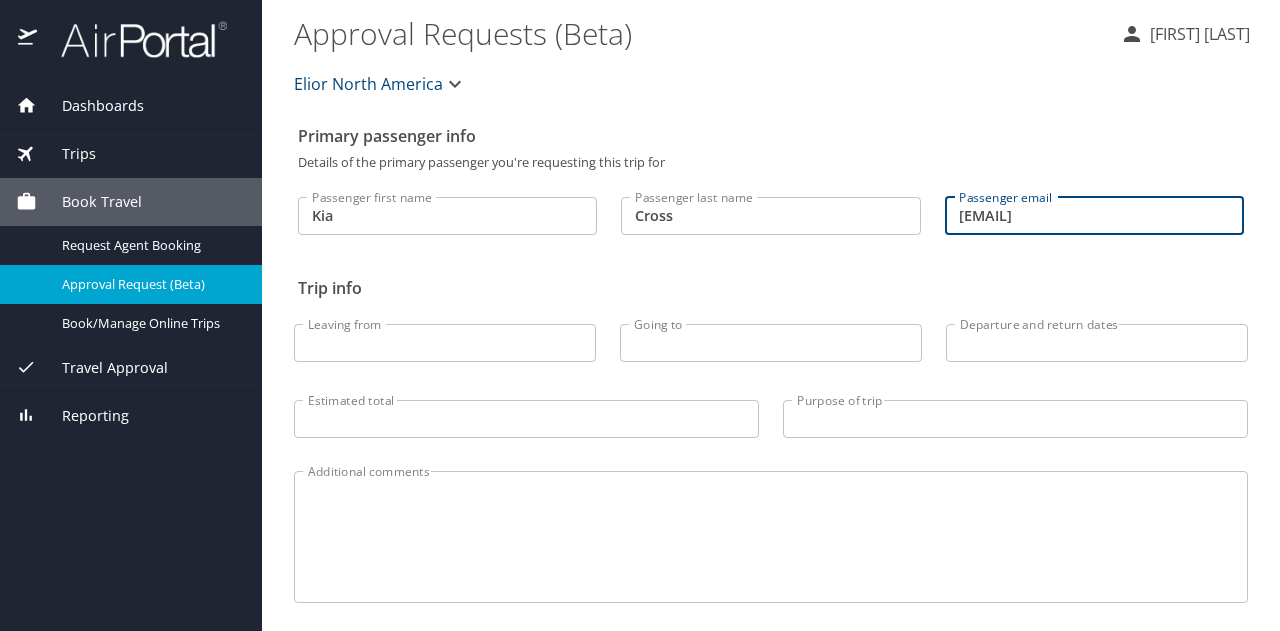 type on "kia.cross@summitfoodservice.com" 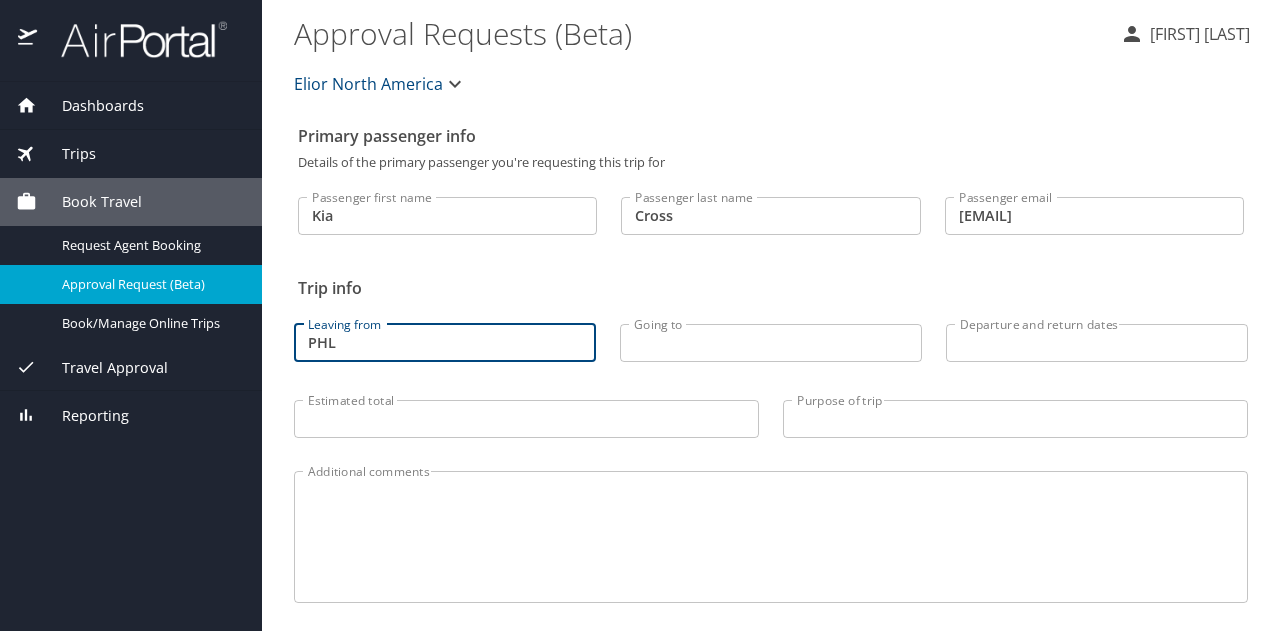 type on "PHL" 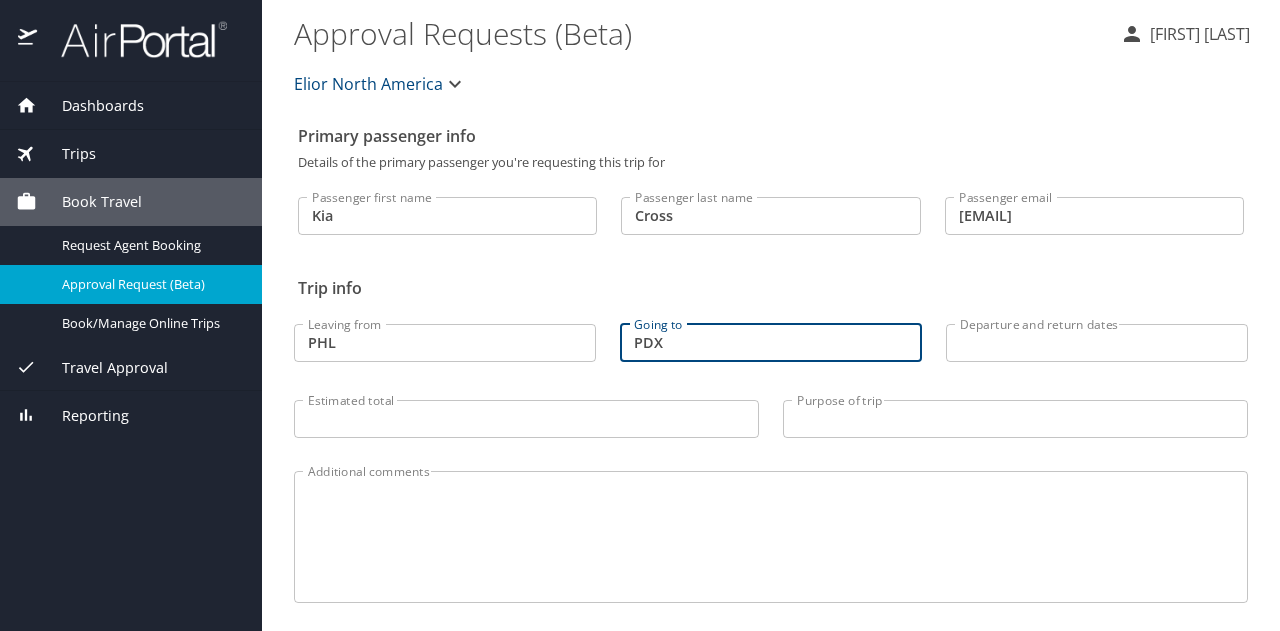 type on "PDX" 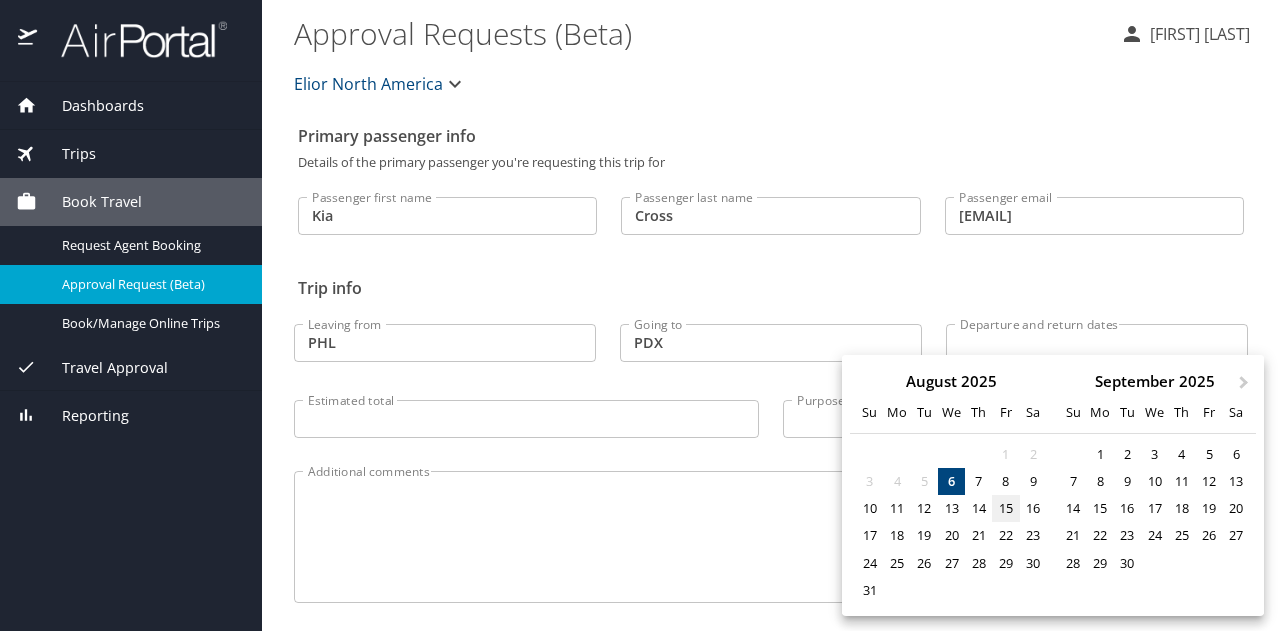 click on "15" at bounding box center [1005, 508] 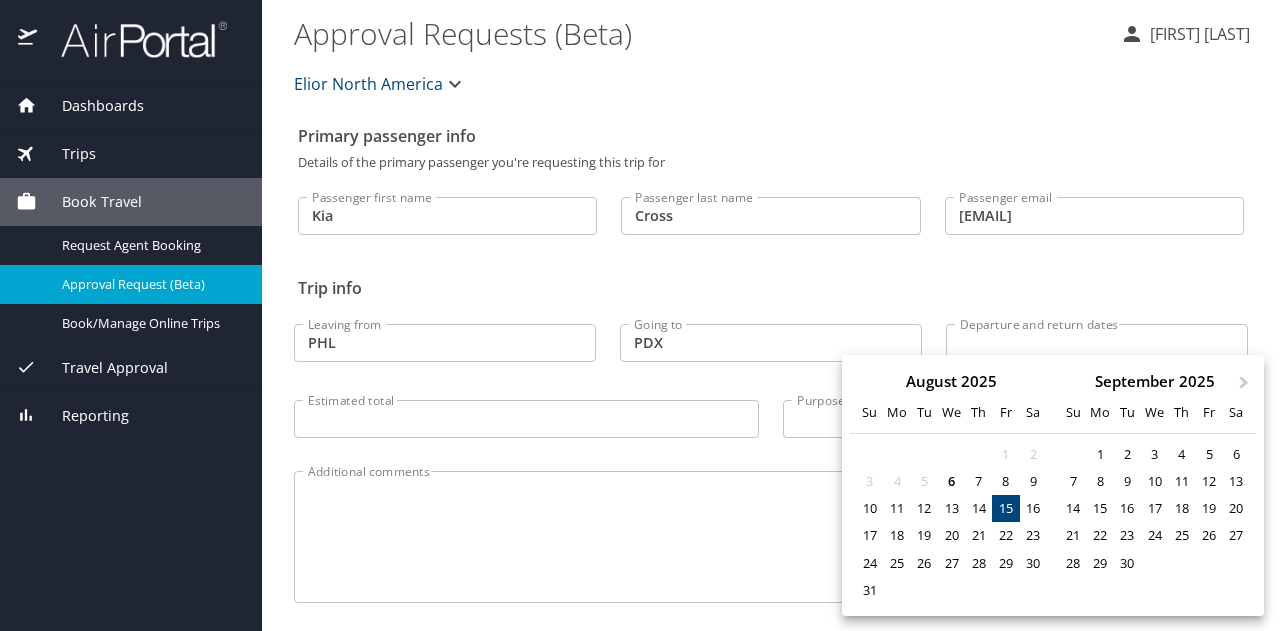 click on "15" at bounding box center [1005, 508] 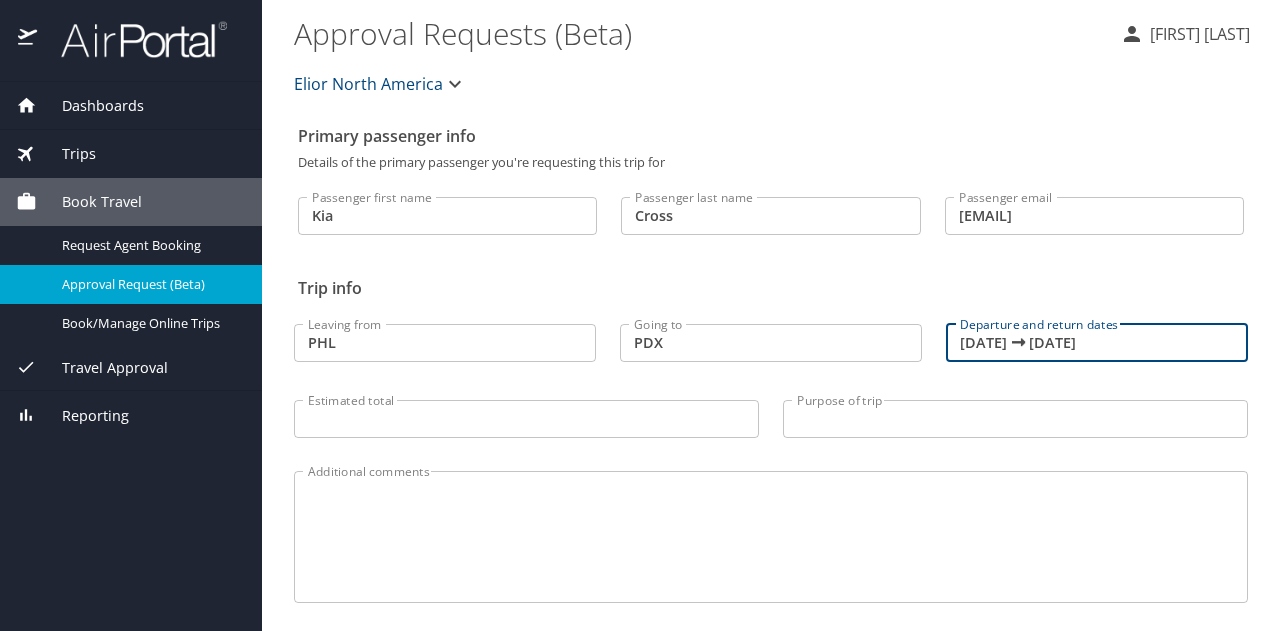 click on "Purpose of trip" at bounding box center (1015, 419) 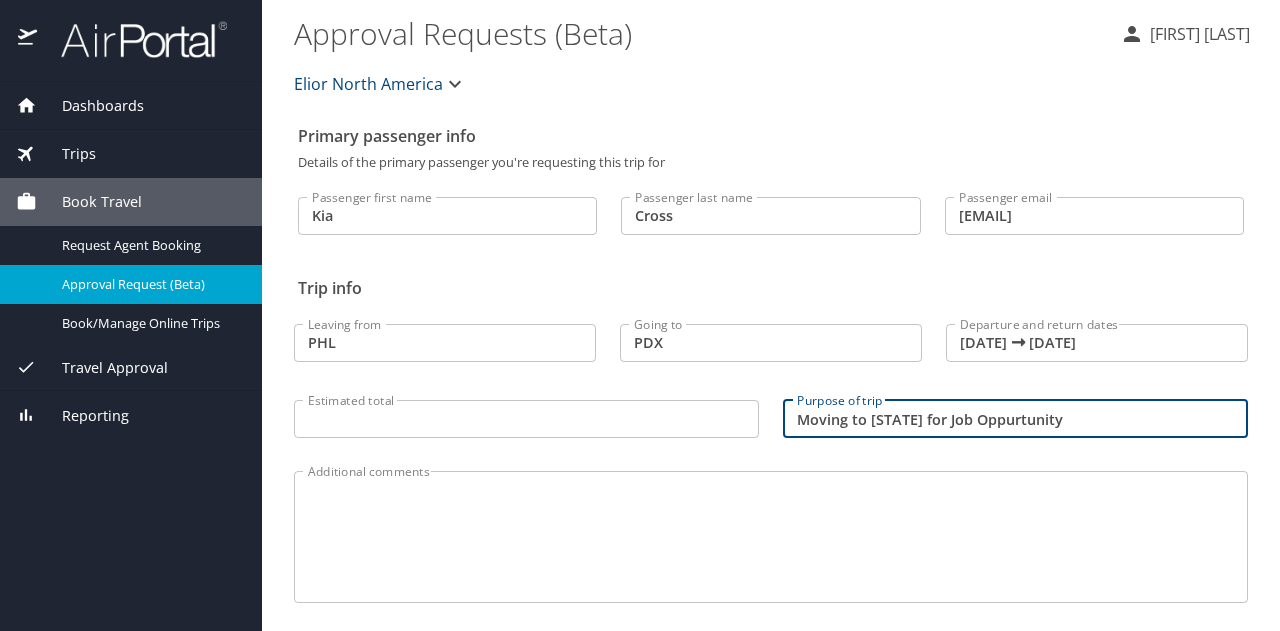 click on "Moving to Oregon for Job Oppurtunity" at bounding box center [1015, 419] 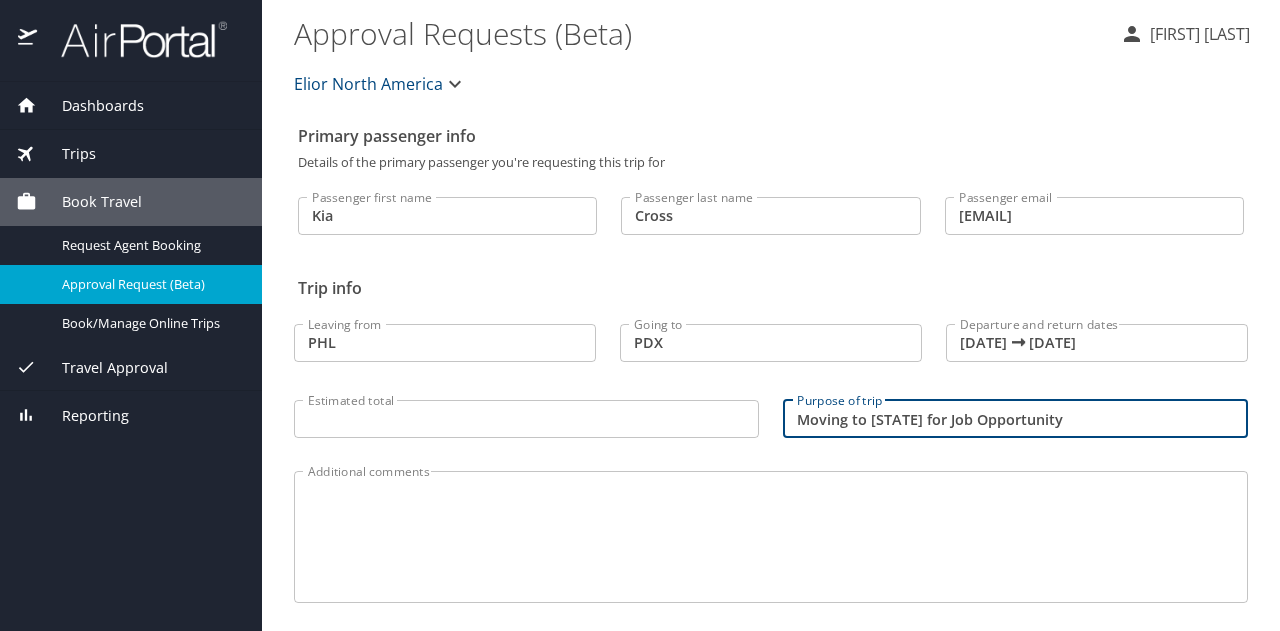type on "Moving to Oregon for Job Opportunity" 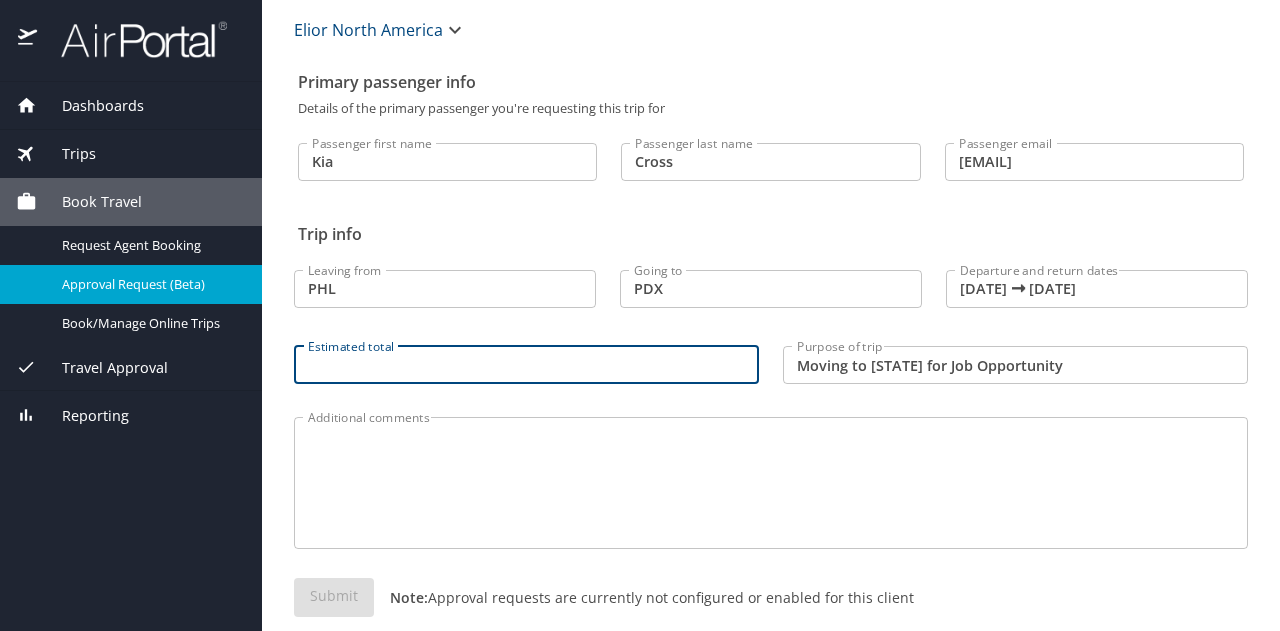 scroll, scrollTop: 83, scrollLeft: 0, axis: vertical 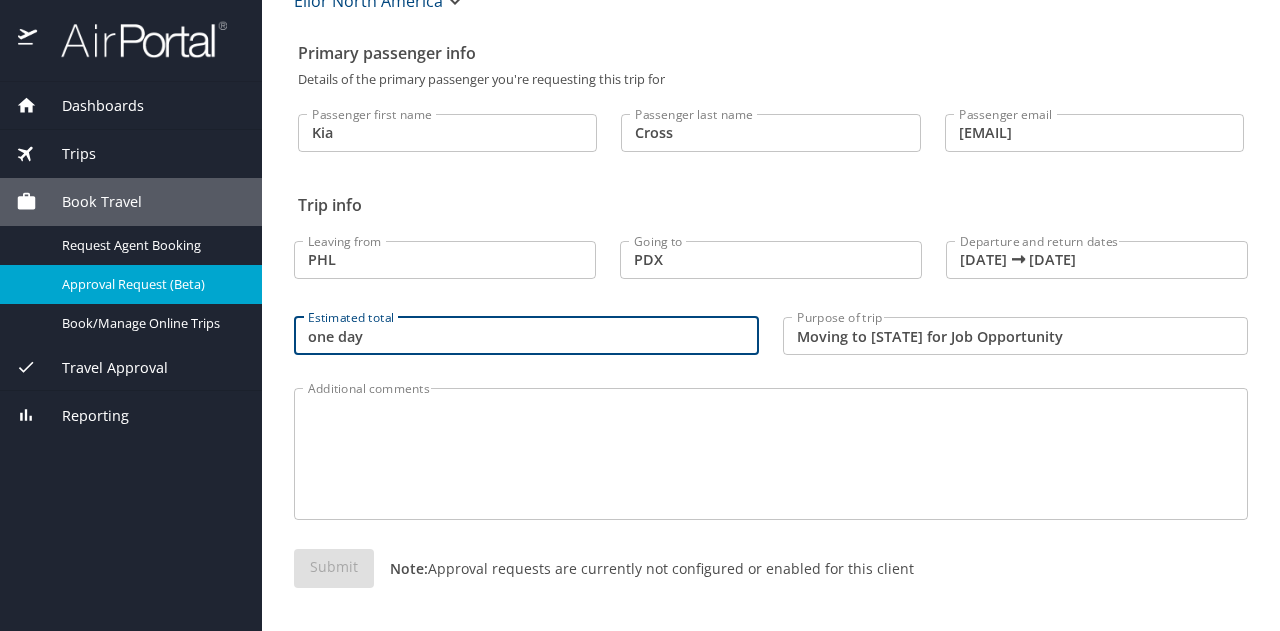 type on "one day" 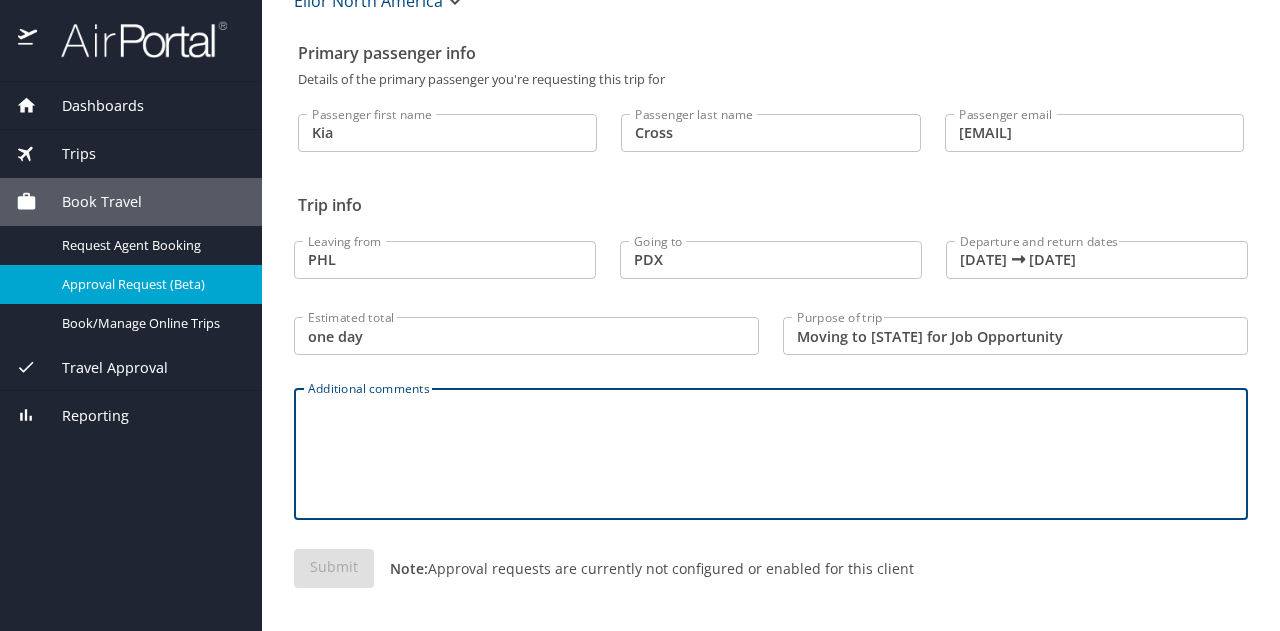 click on "Additional comments" at bounding box center [771, 454] 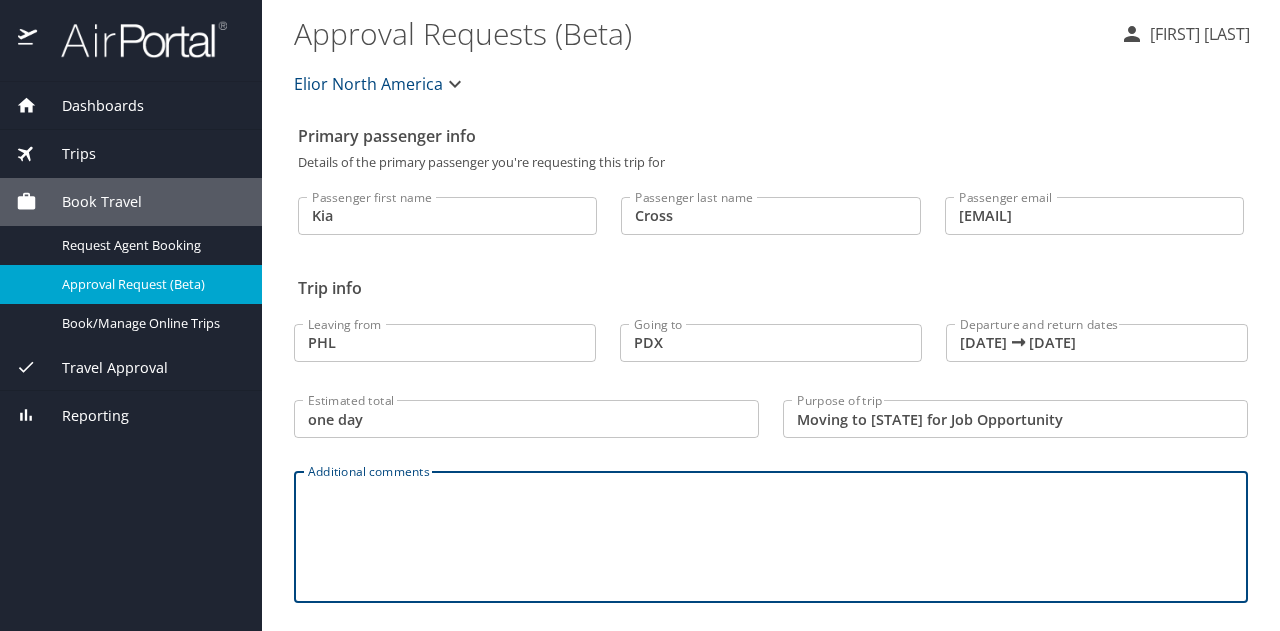 scroll, scrollTop: 83, scrollLeft: 0, axis: vertical 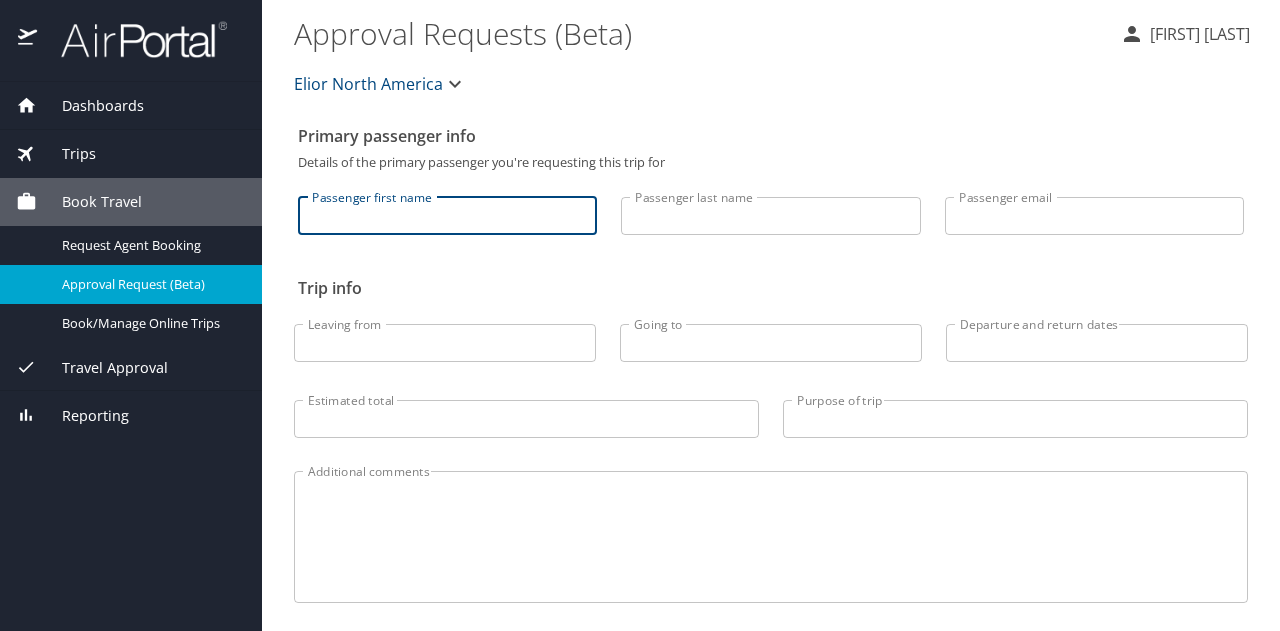 click on "Passenger first name" at bounding box center (447, 216) 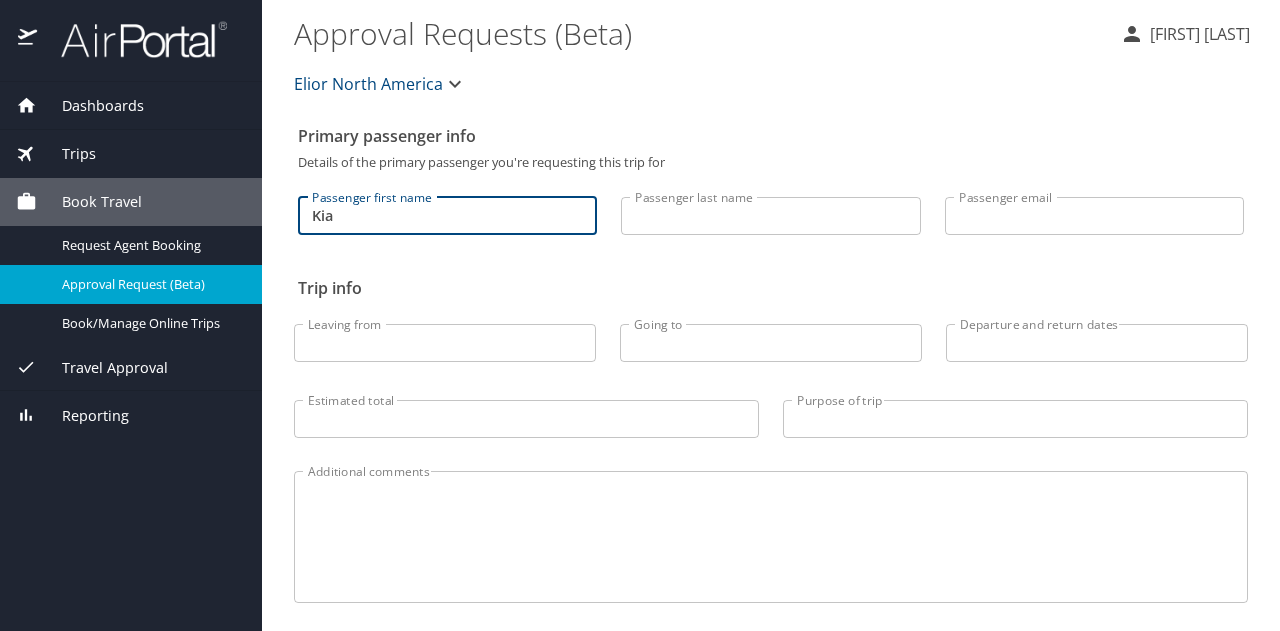 type on "Kia" 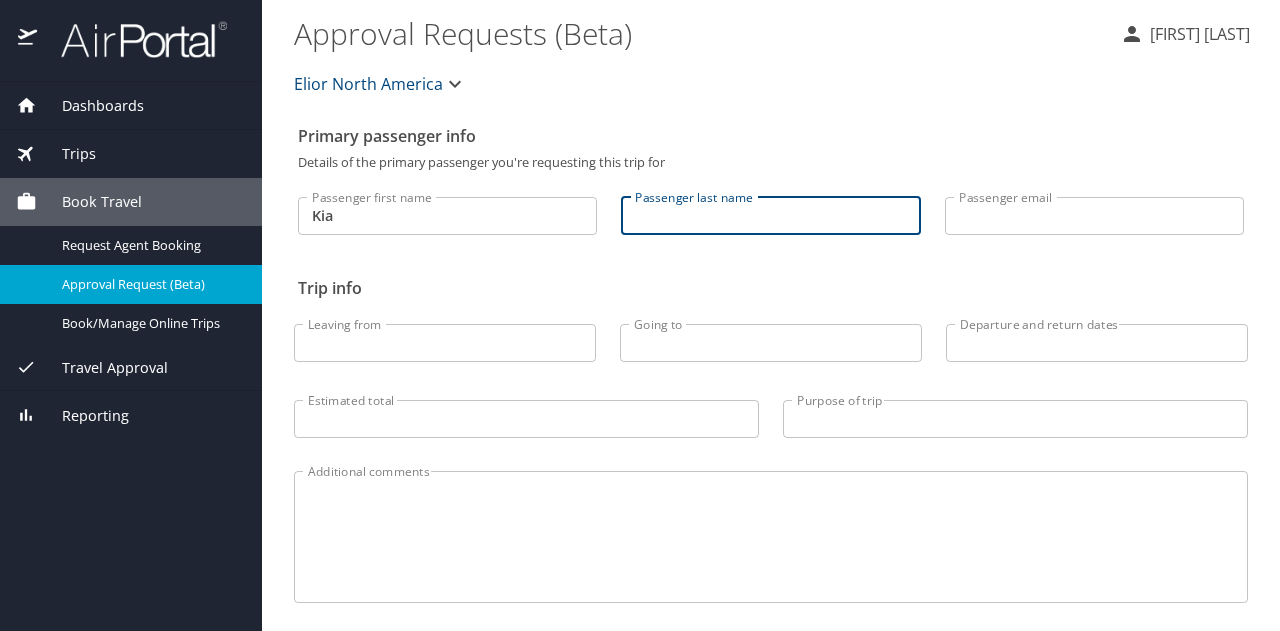 click on "Passenger last name" at bounding box center (770, 216) 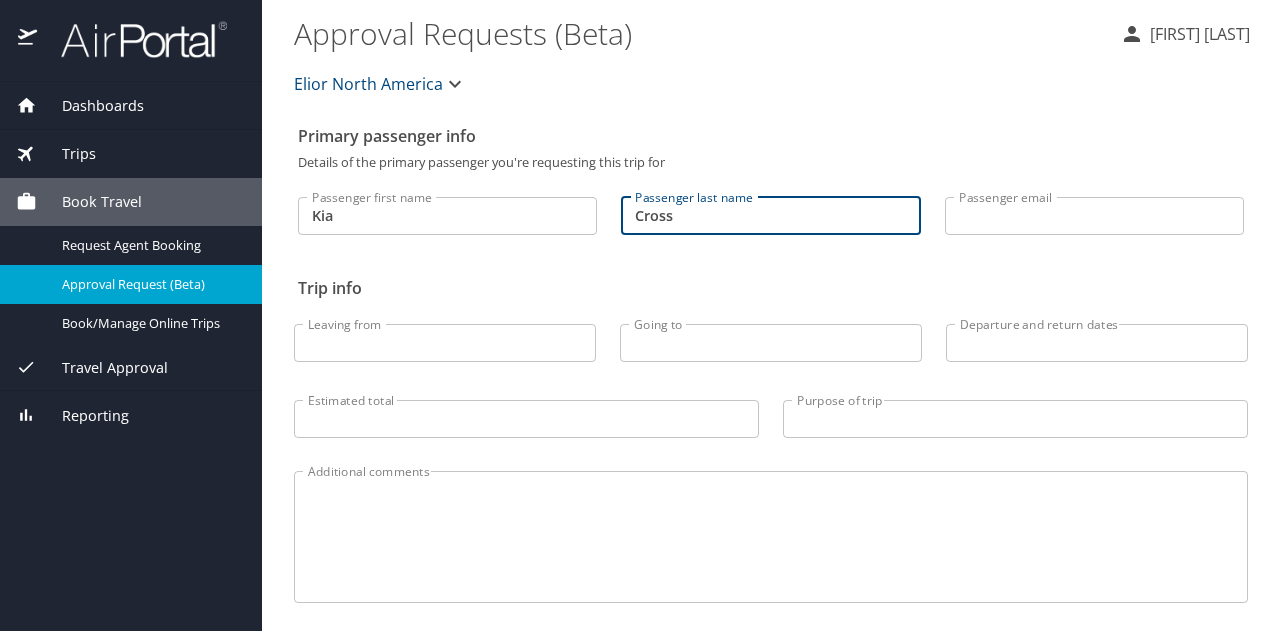 type on "Cross" 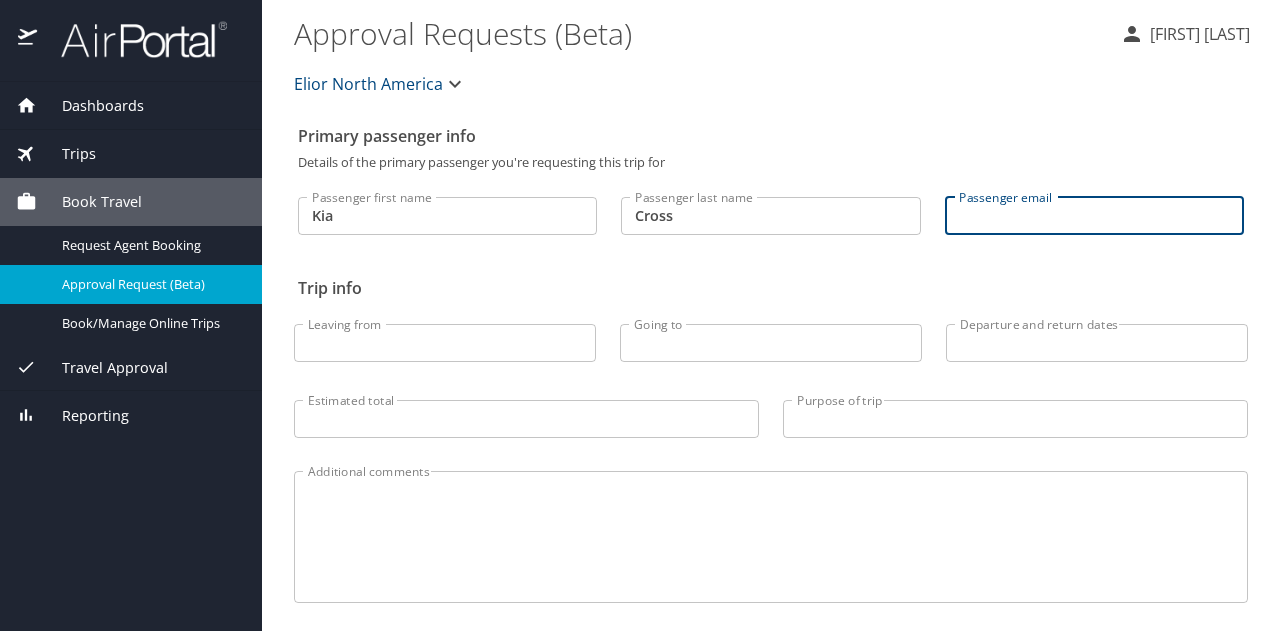 click on "Passenger email" at bounding box center (1094, 216) 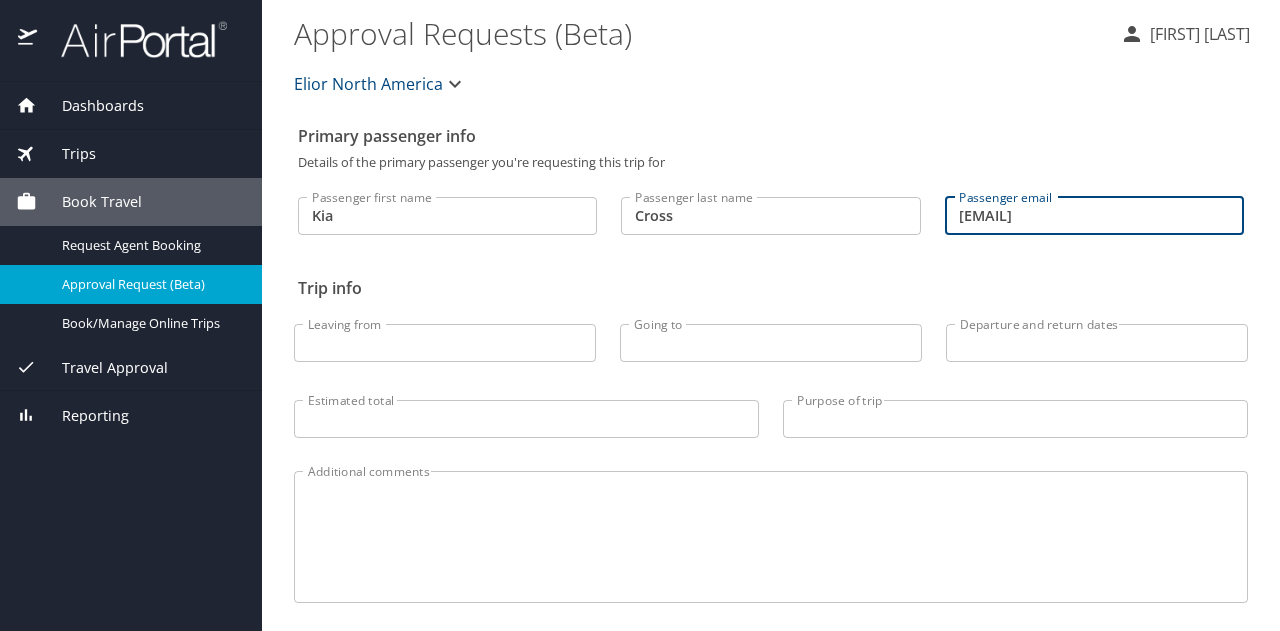 type on "kia,cross@summitfoodservice.com" 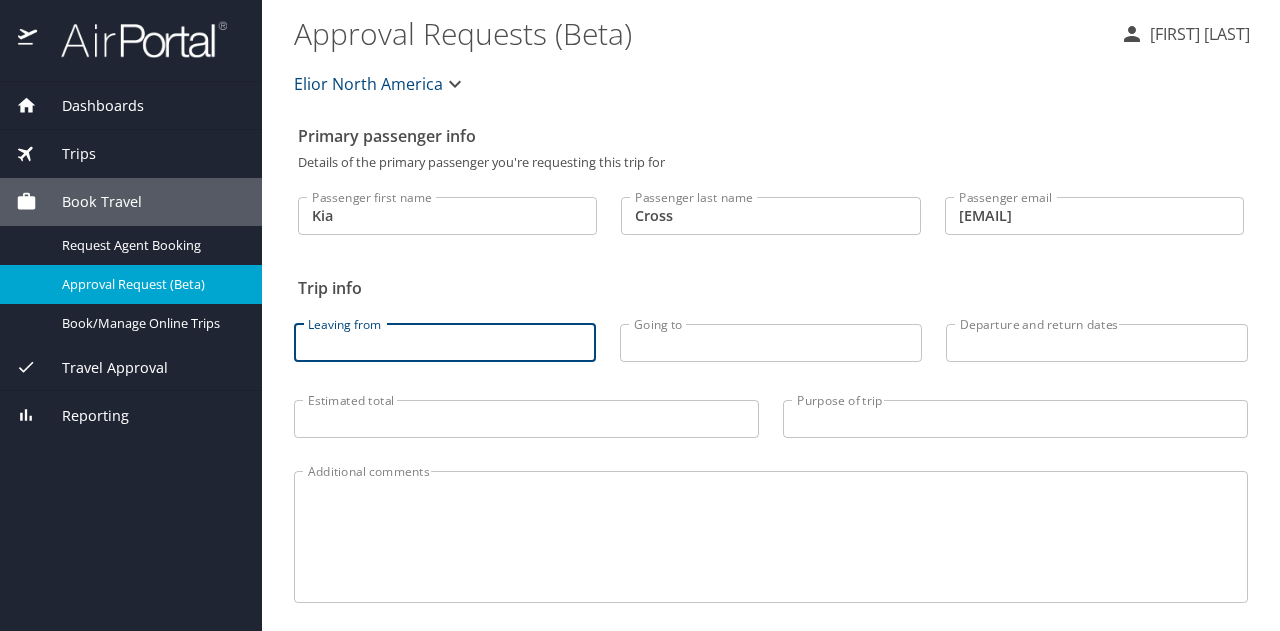 click on "Leaving from" at bounding box center (445, 343) 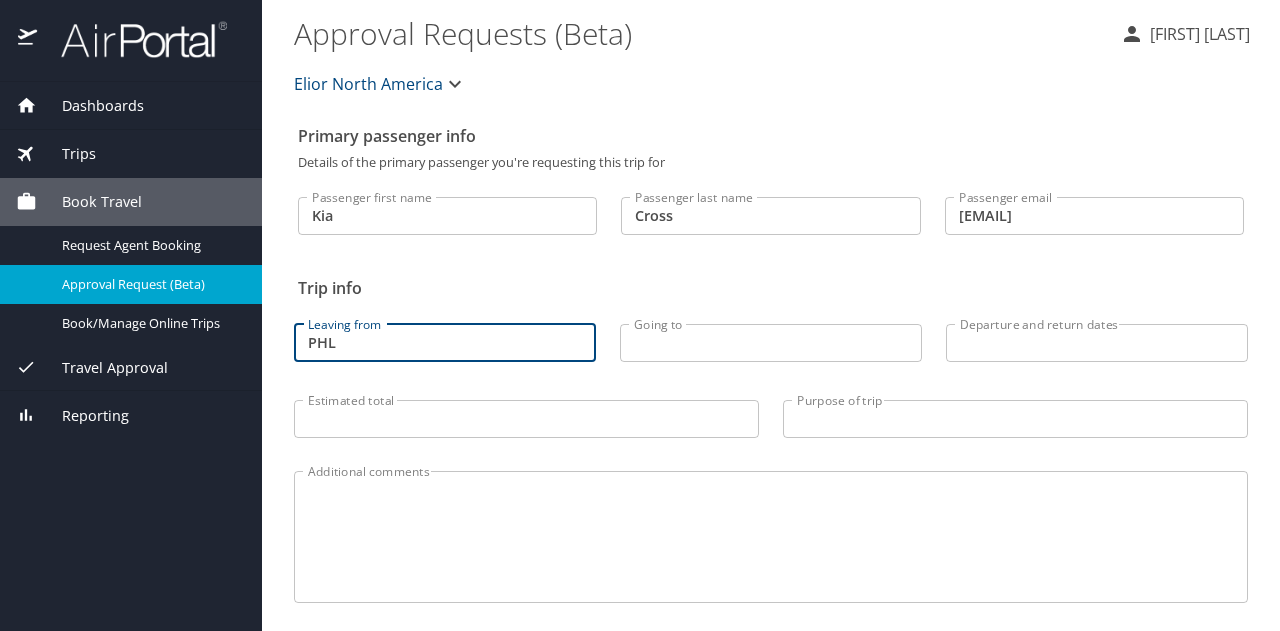 type on "PHL" 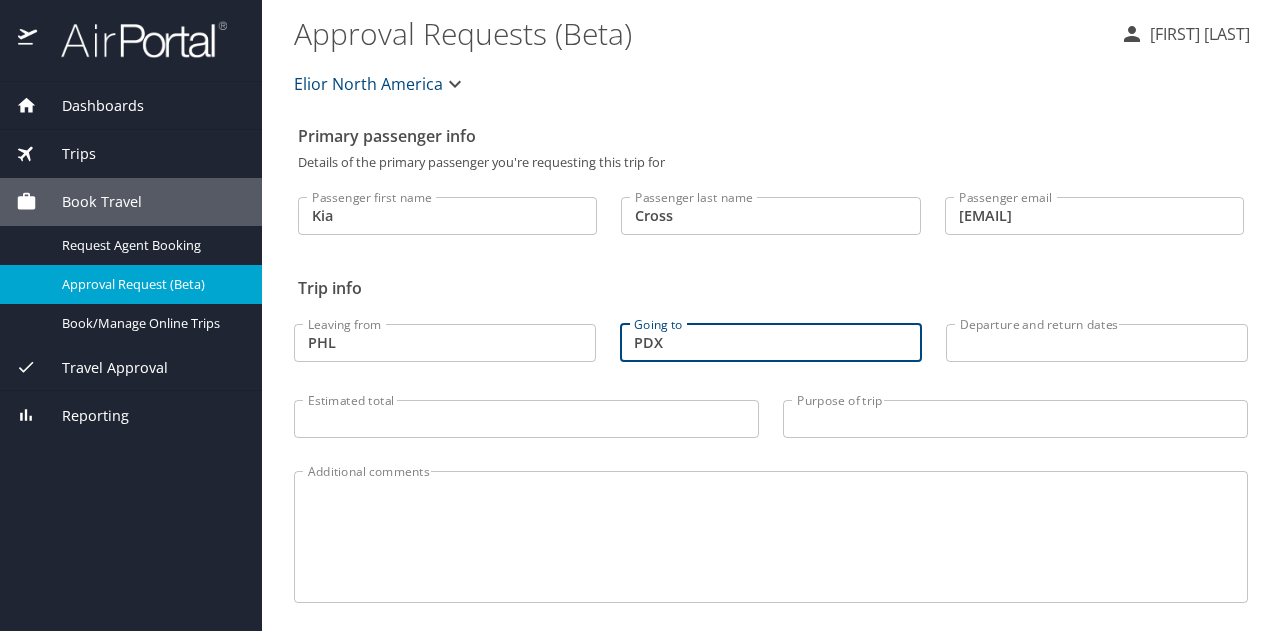 type on "PDX" 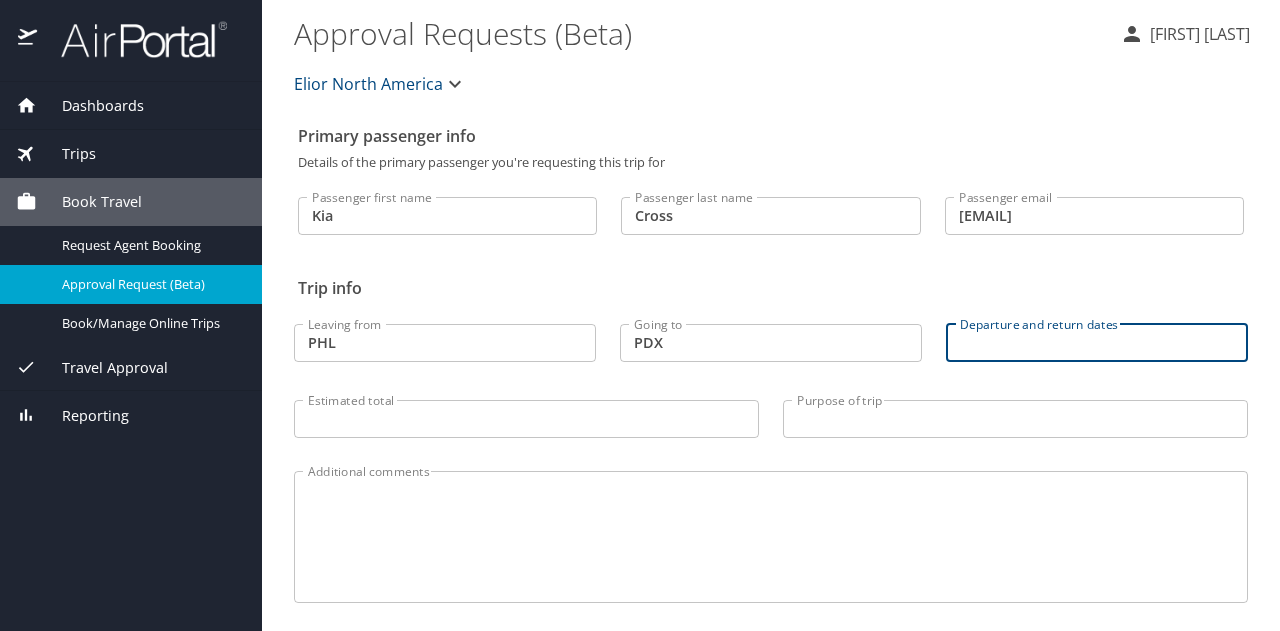 click on "Departure and return dates" at bounding box center (1097, 343) 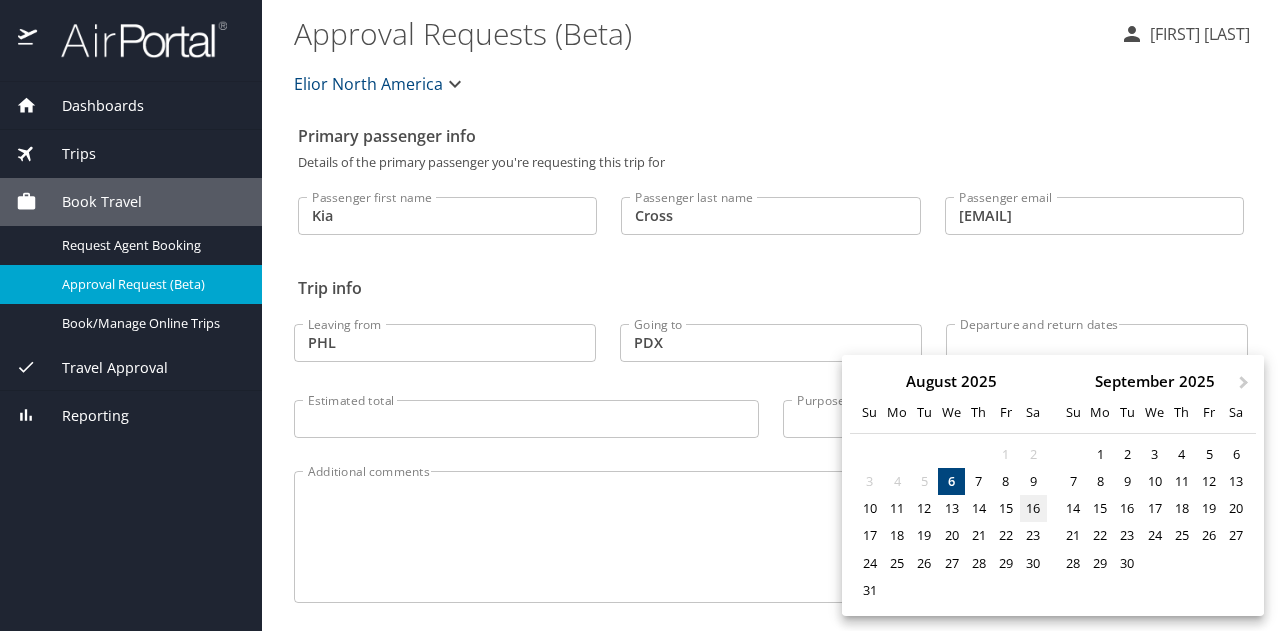 click on "16" at bounding box center [1033, 508] 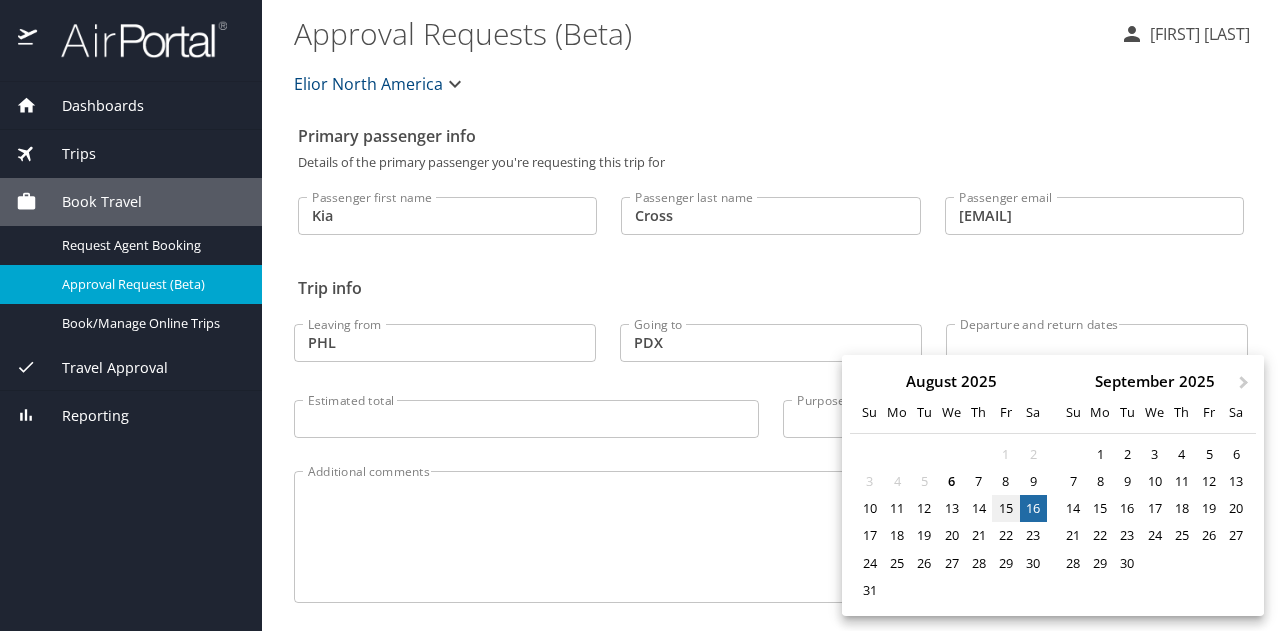 click on "15" at bounding box center (1005, 508) 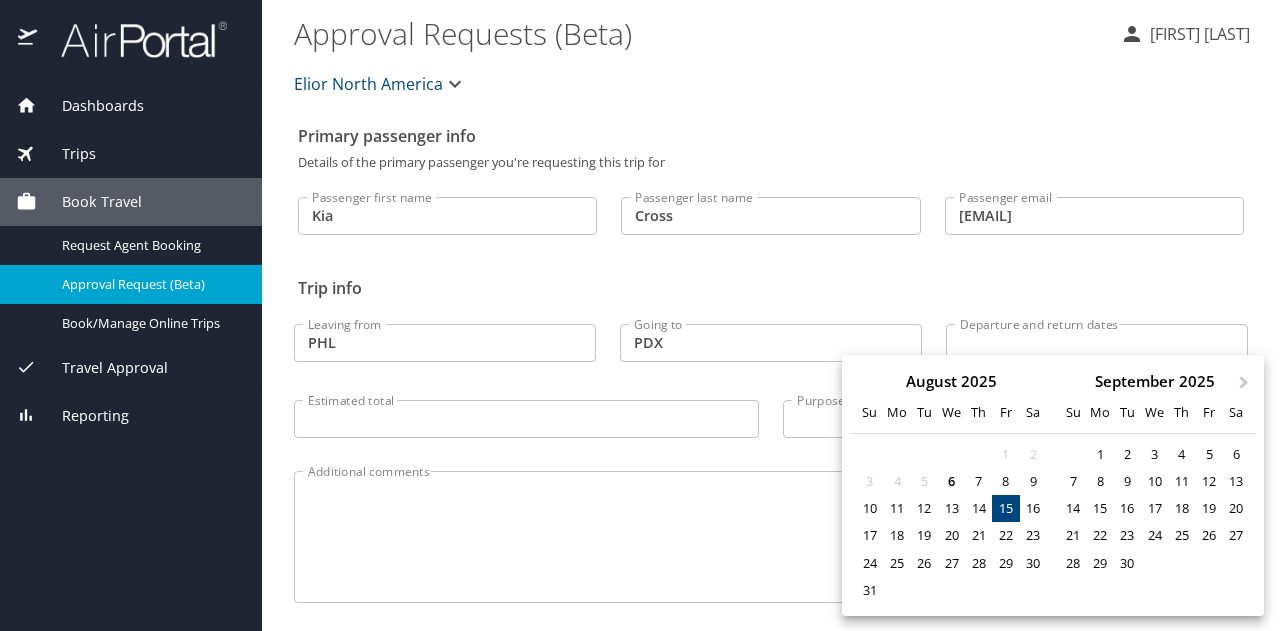 click on "15" at bounding box center [1005, 508] 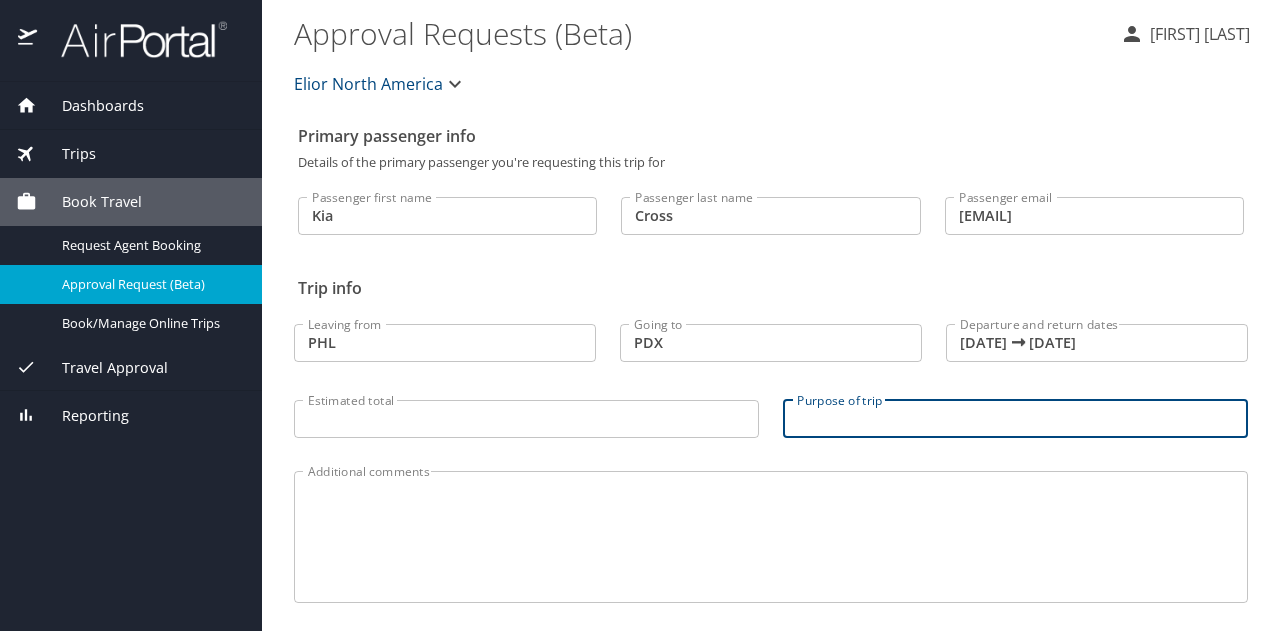 click on "Purpose of trip" at bounding box center [1015, 419] 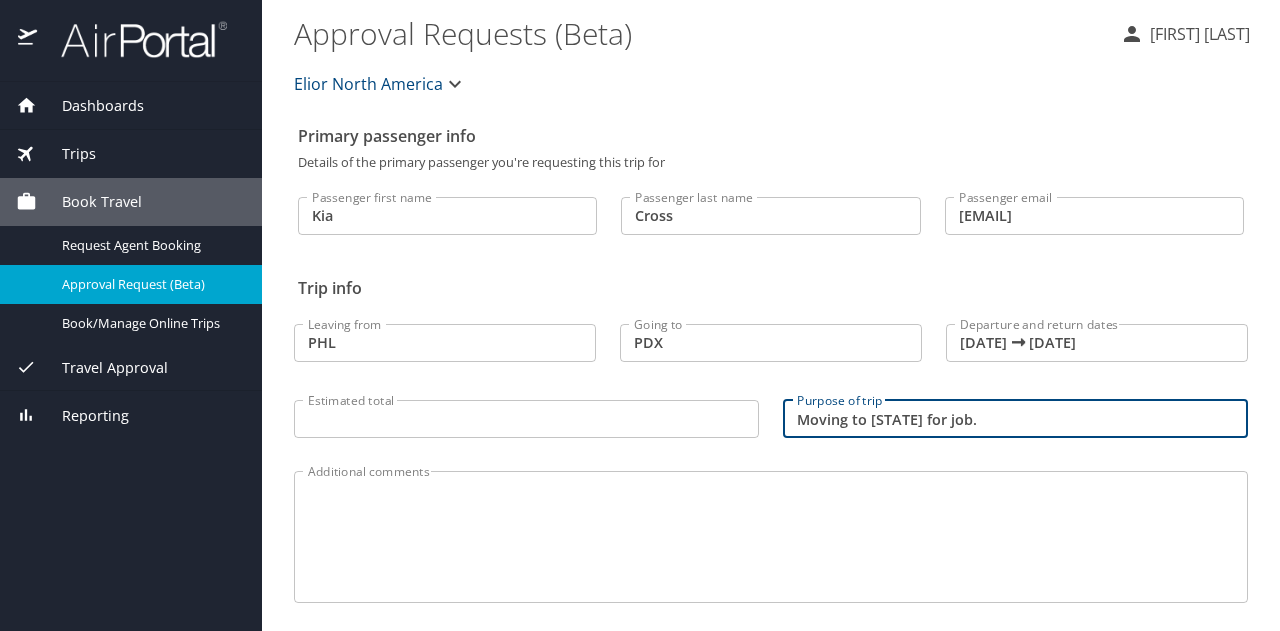 scroll, scrollTop: 83, scrollLeft: 0, axis: vertical 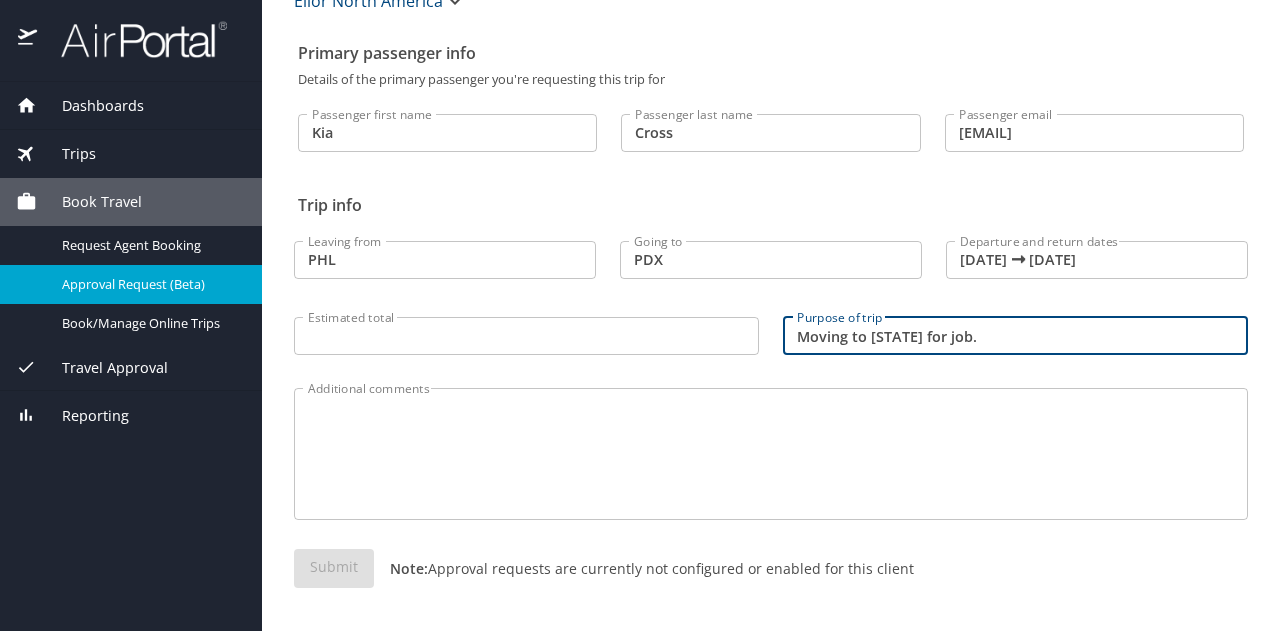 type on "Moving to Oregon for job." 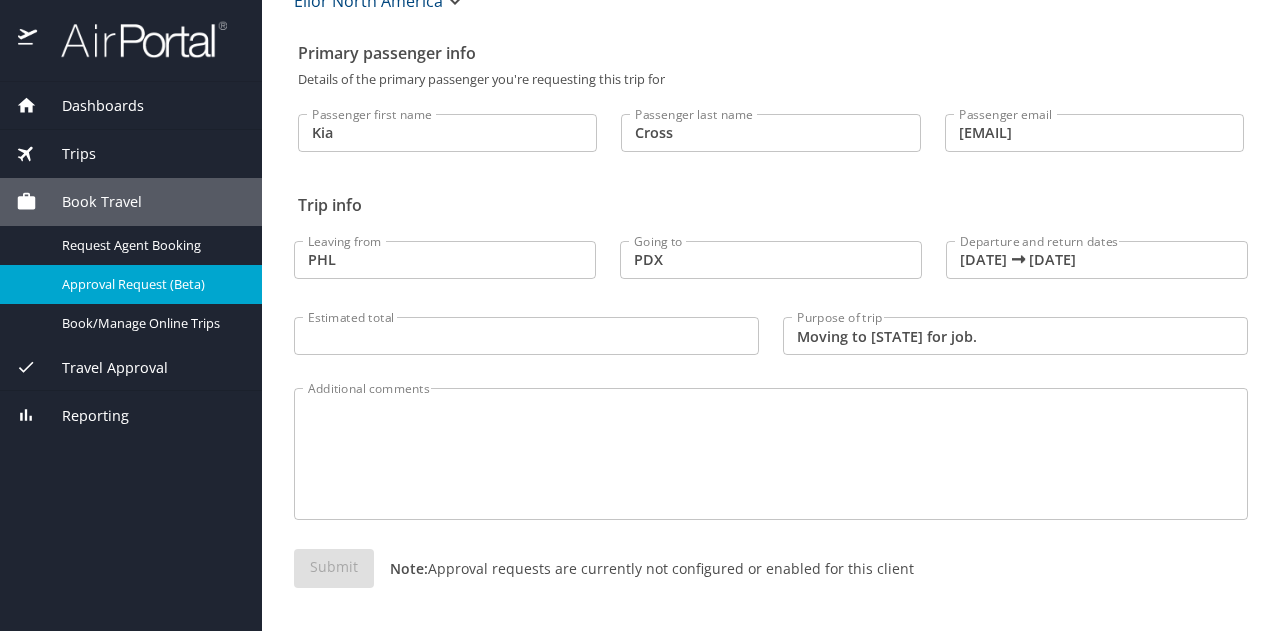 click on "Submit Note:  Approval requests are currently not configured or enabled for this client" at bounding box center (771, 584) 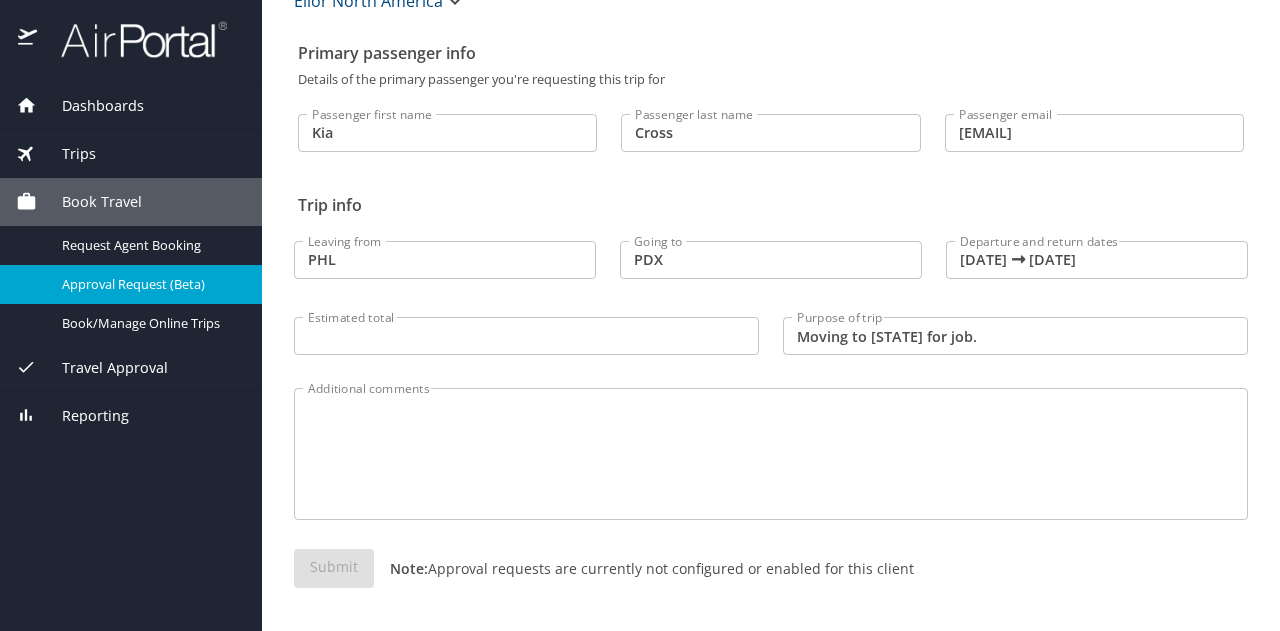 click on "Submit Note:  Approval requests are currently not configured or enabled for this client" at bounding box center (771, 584) 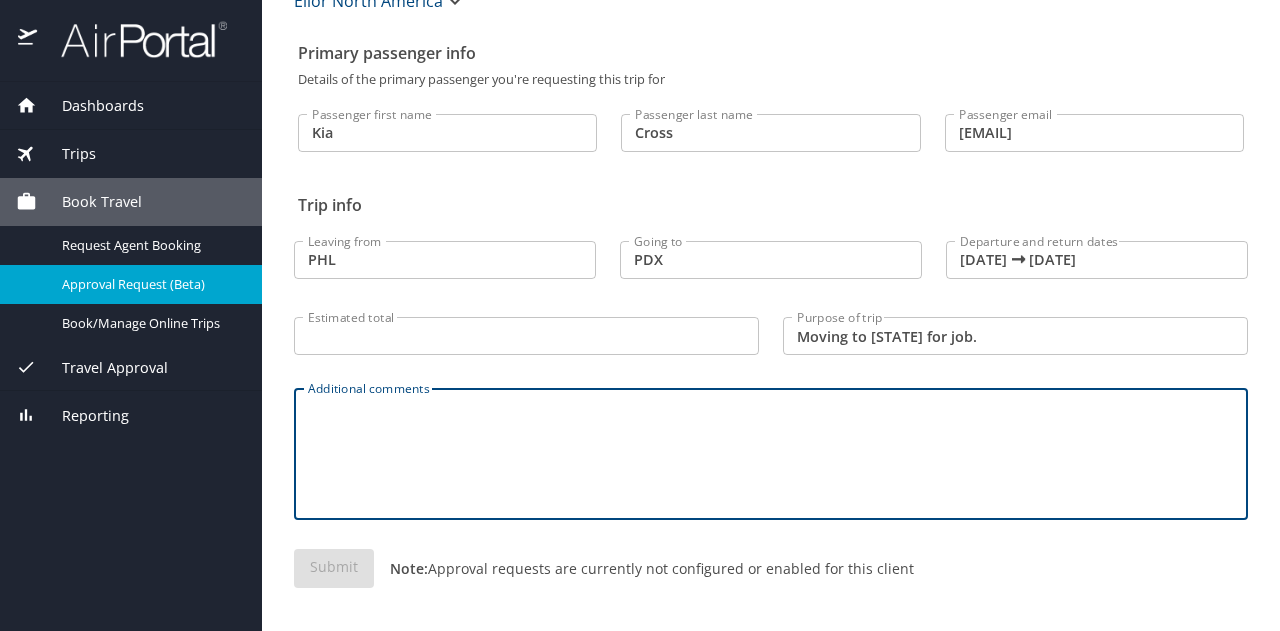 click on "Additional comments" at bounding box center [771, 454] 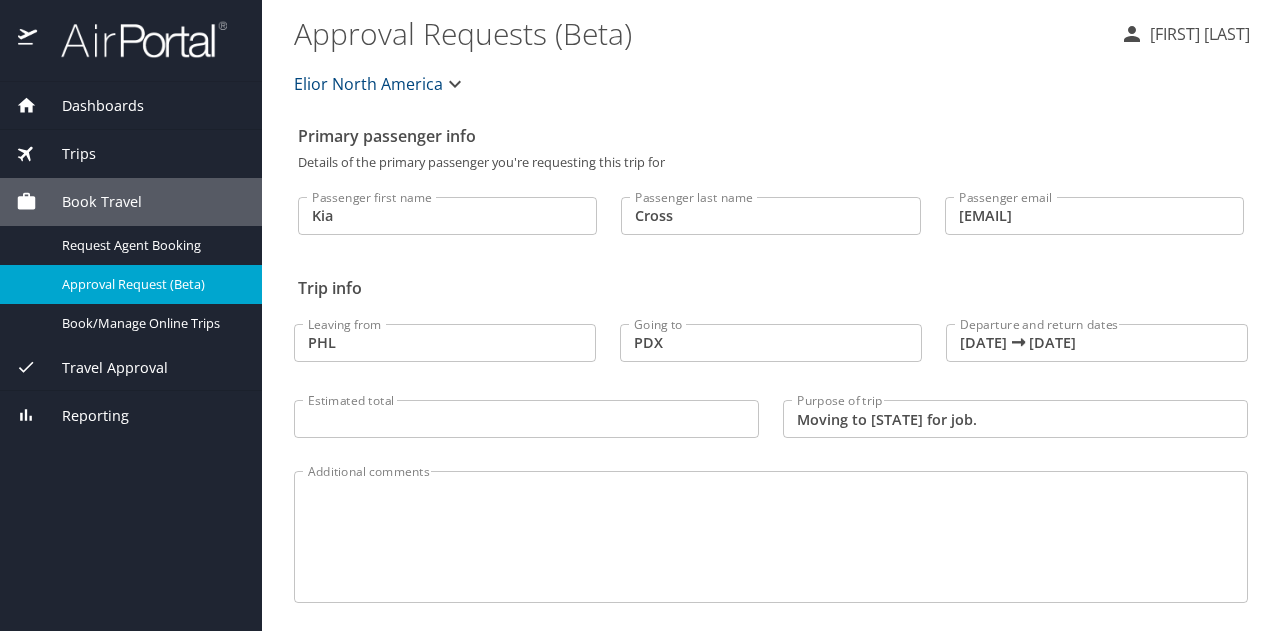 click on "Trips" at bounding box center (131, 154) 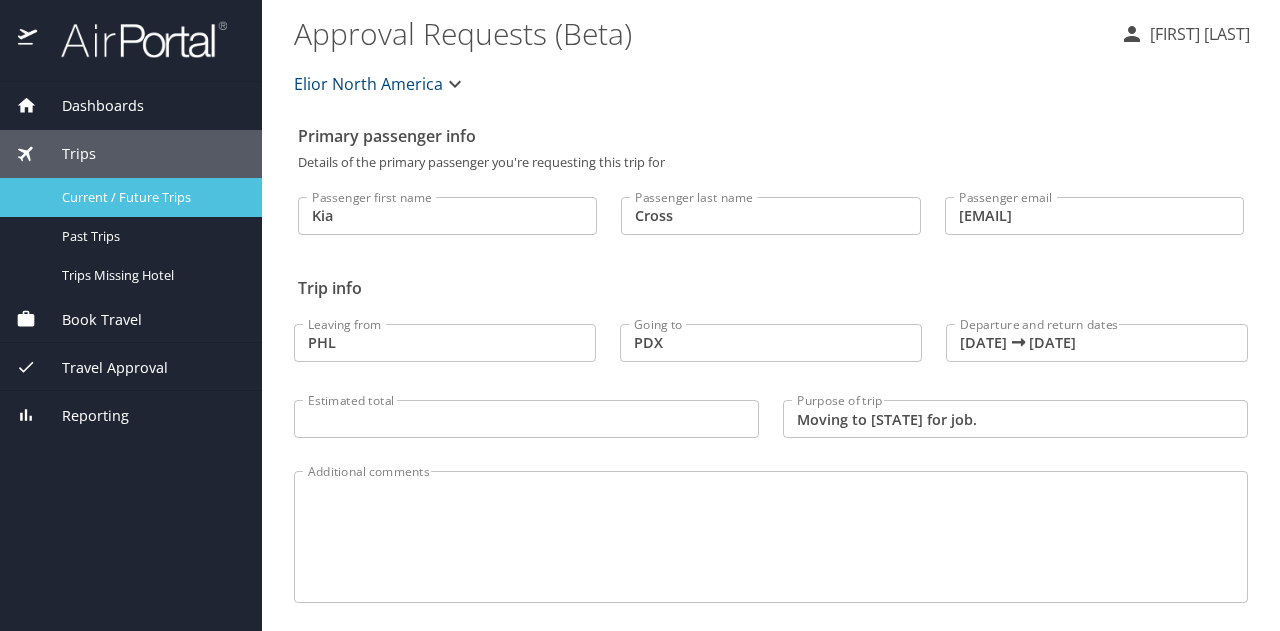 click on "Current / Future Trips" at bounding box center (150, 197) 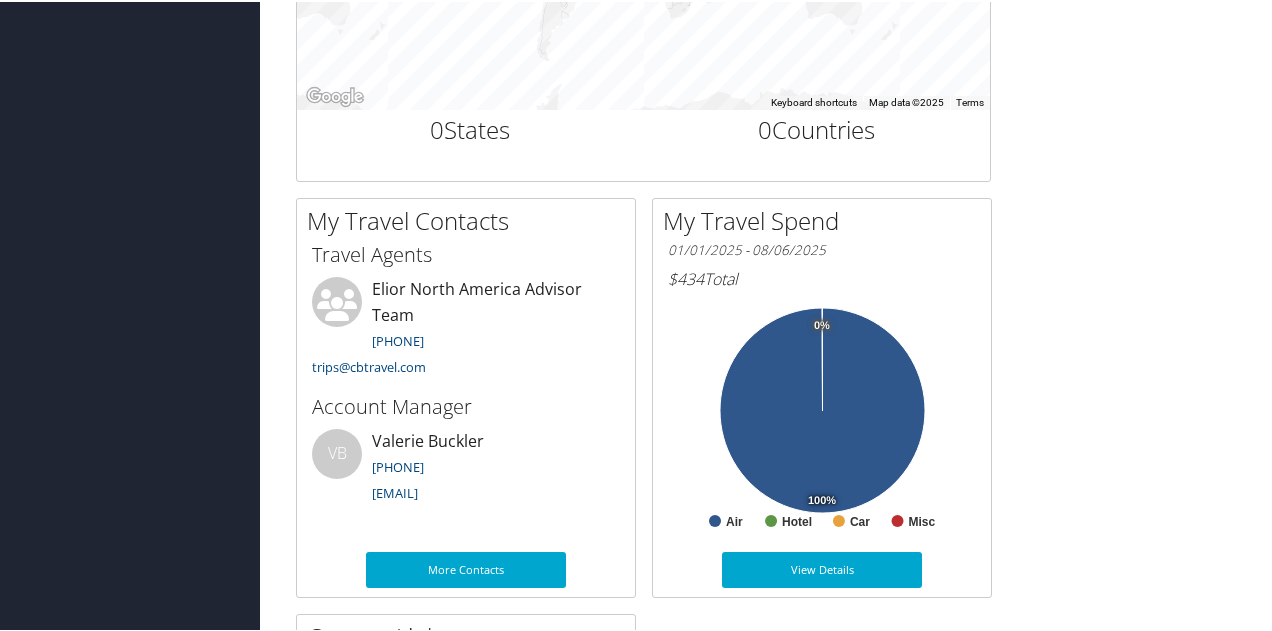scroll, scrollTop: 1000, scrollLeft: 0, axis: vertical 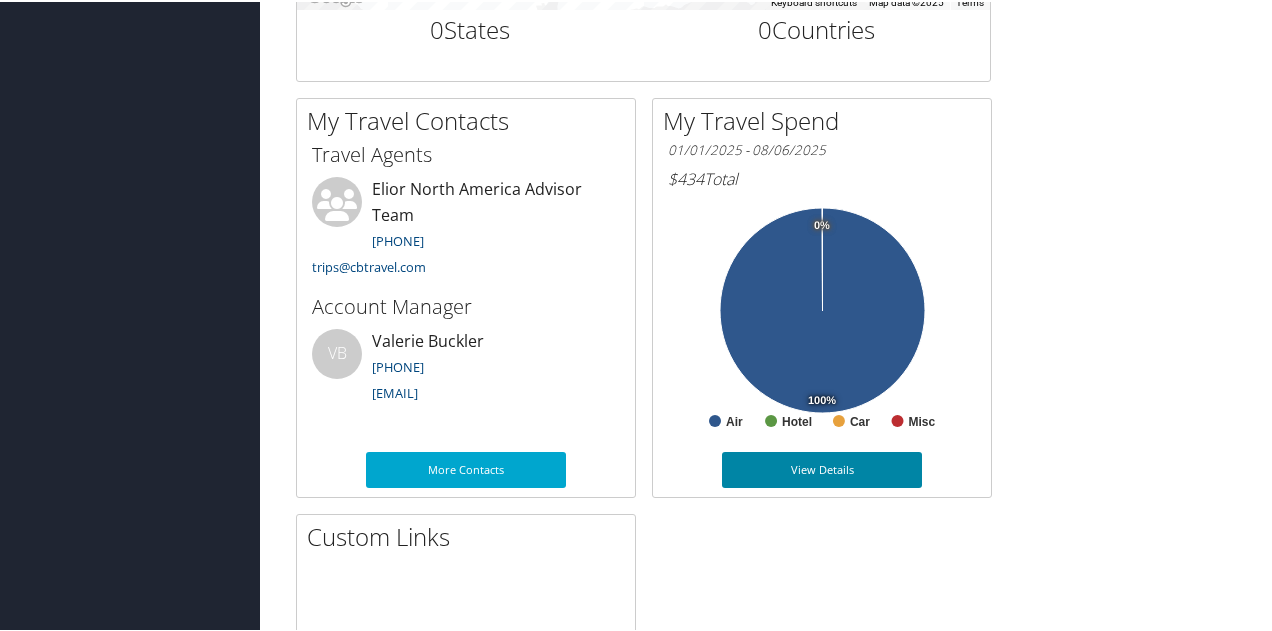 click on "View Details" at bounding box center (822, 468) 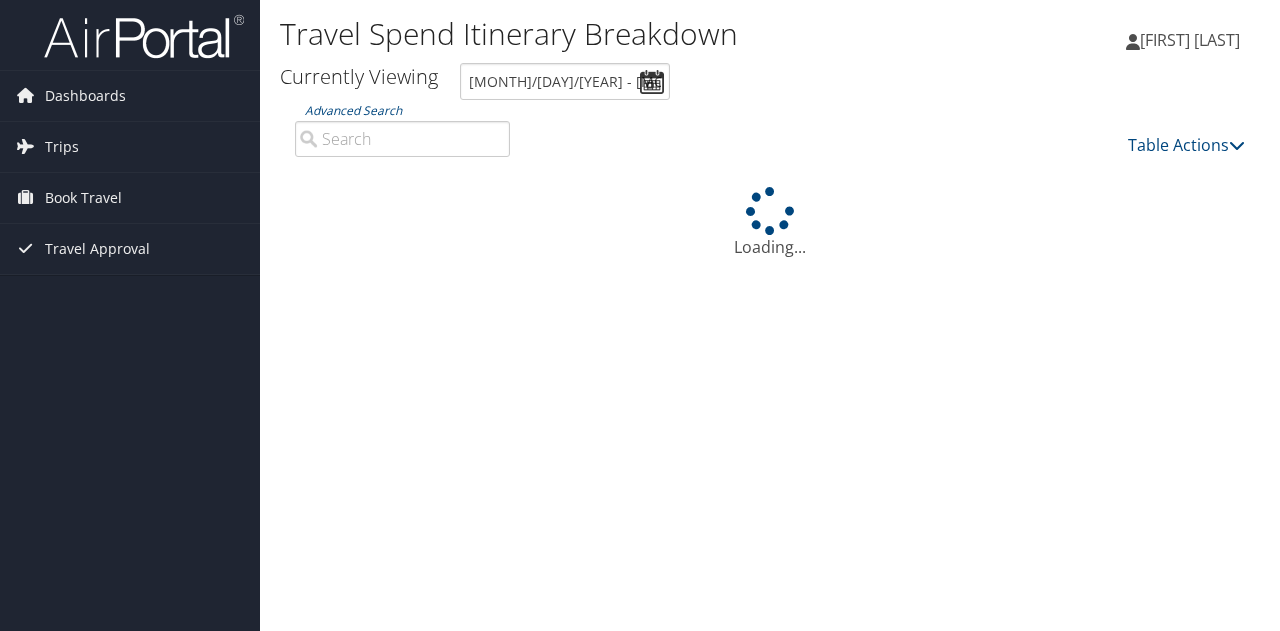 scroll, scrollTop: 0, scrollLeft: 0, axis: both 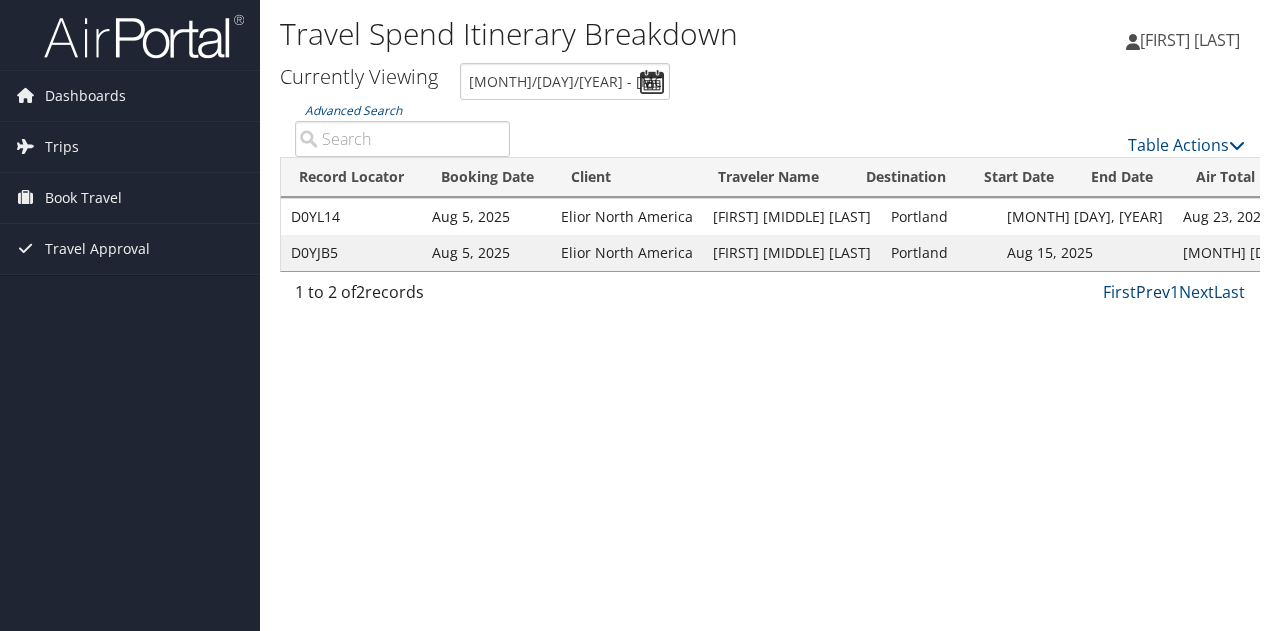 click on "Prev" at bounding box center [1153, 292] 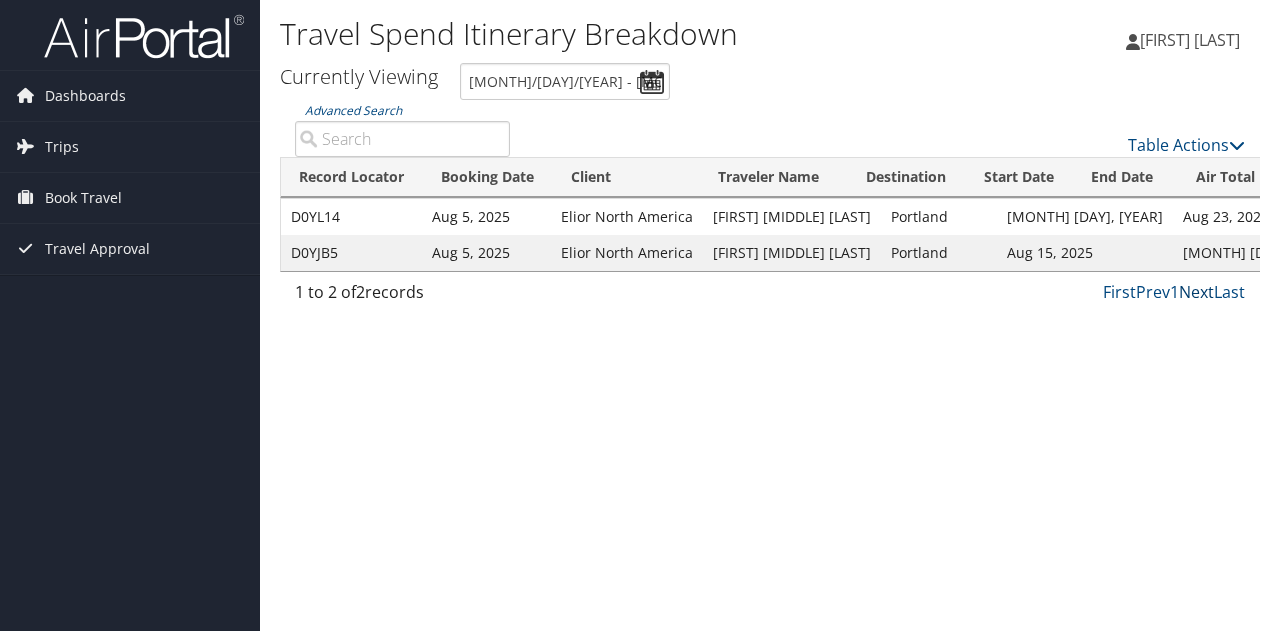 click on "Next" at bounding box center (1196, 292) 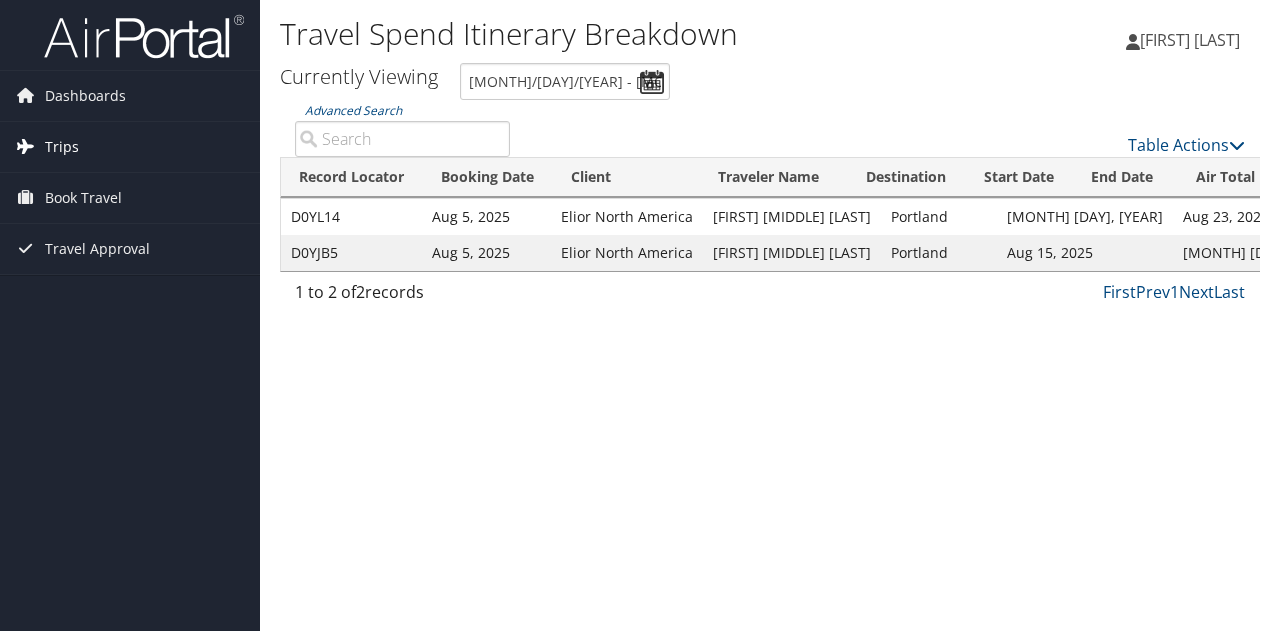 click on "Trips" at bounding box center (62, 147) 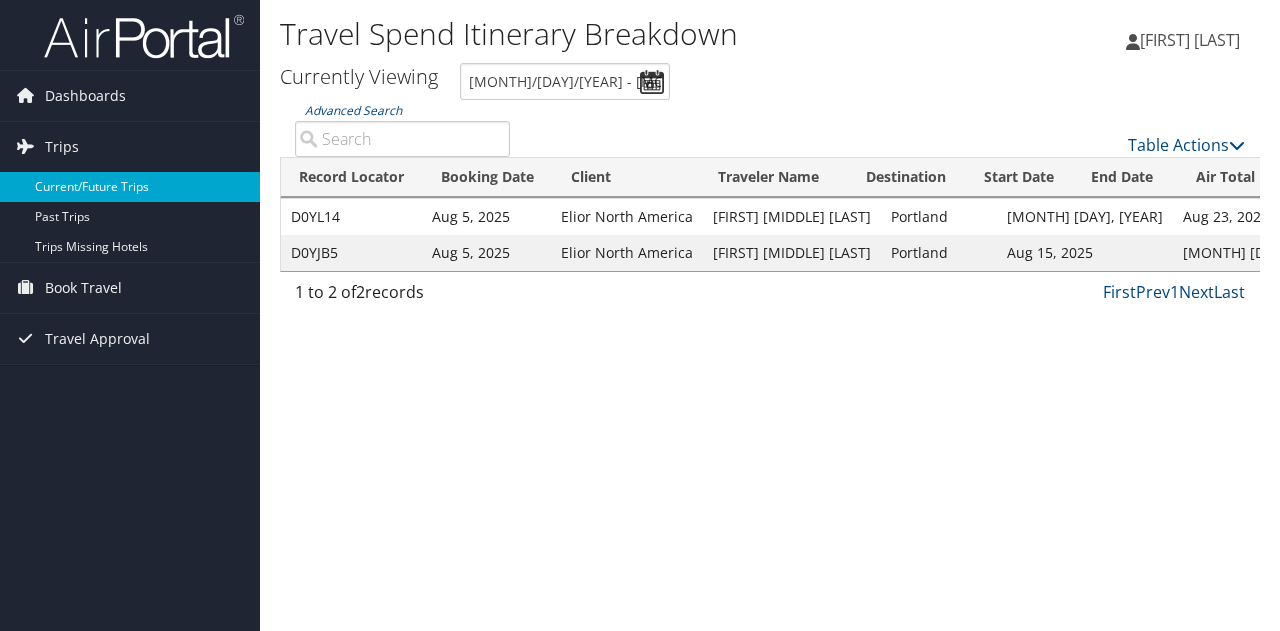 click on "Current/Future Trips" at bounding box center (130, 187) 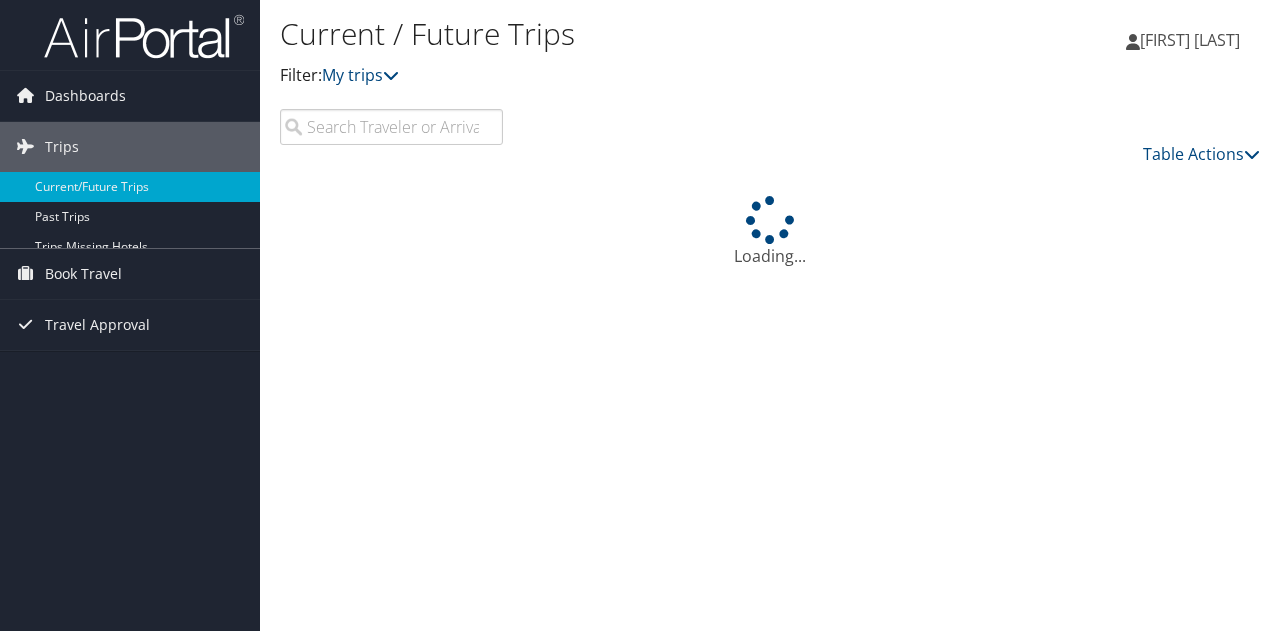 scroll, scrollTop: 0, scrollLeft: 0, axis: both 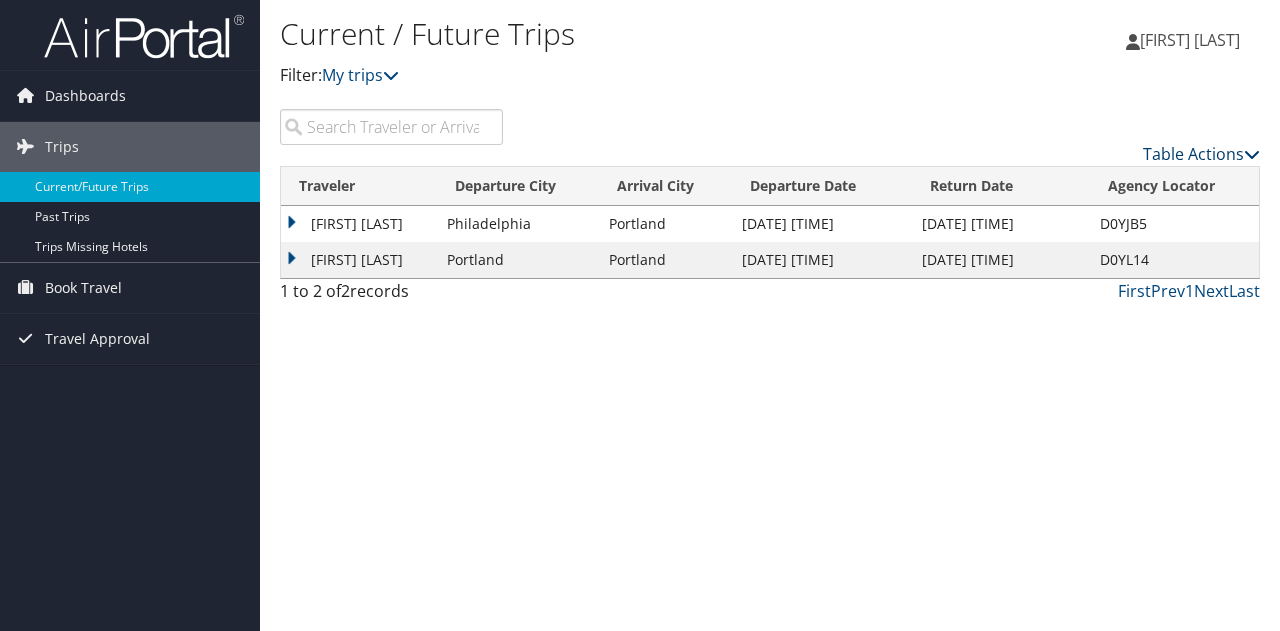 click on "Table Actions" at bounding box center (1201, 154) 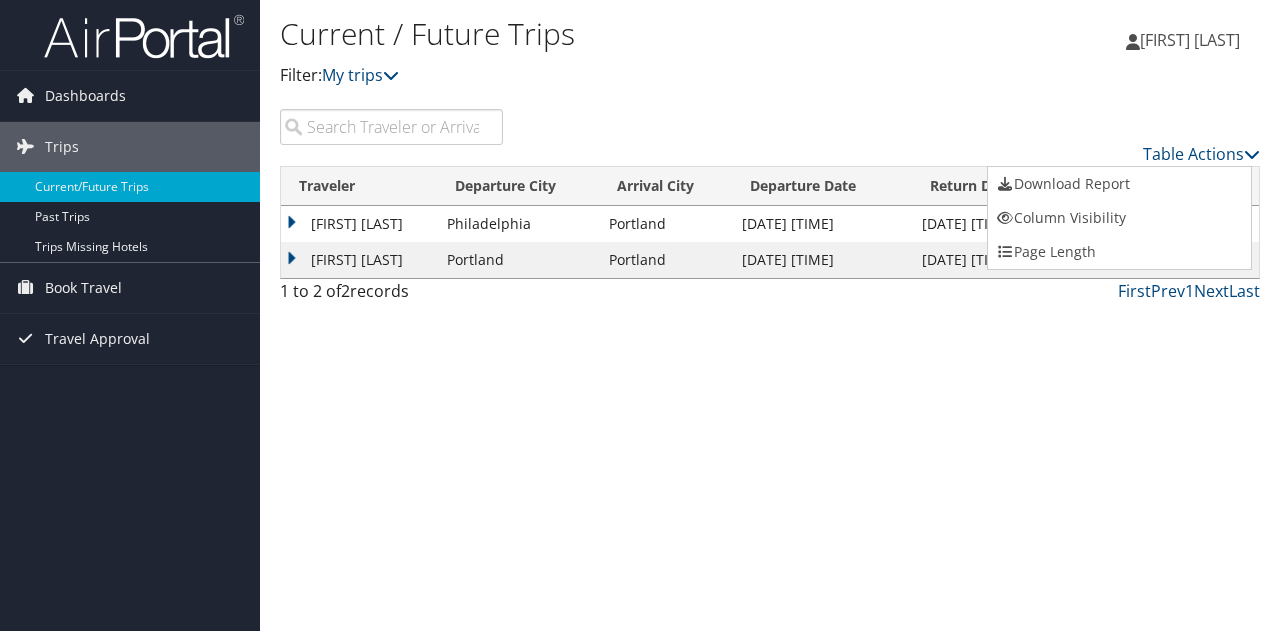 click at bounding box center [640, 315] 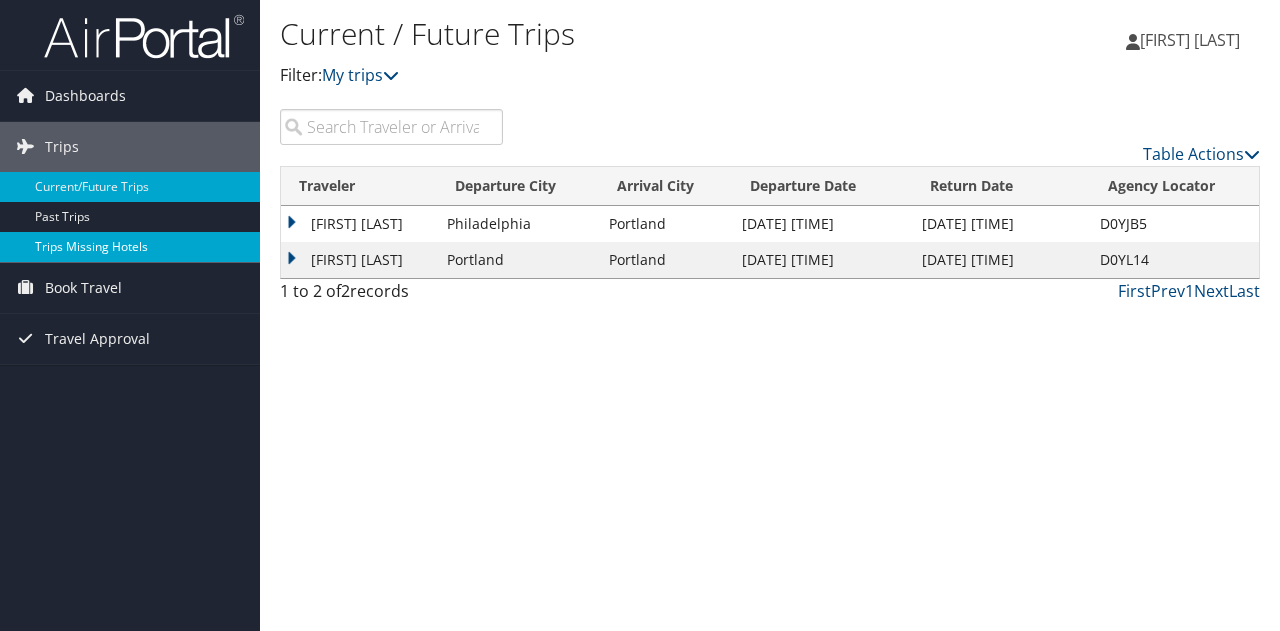 click on "Trips Missing Hotels" at bounding box center [130, 247] 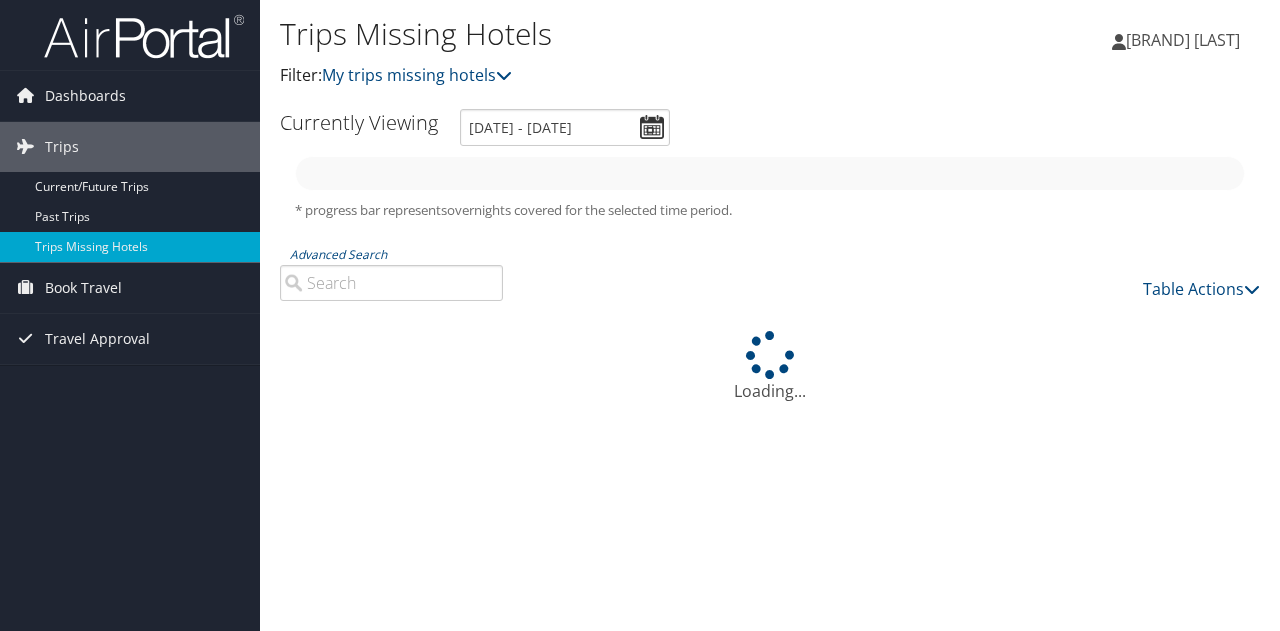 scroll, scrollTop: 0, scrollLeft: 0, axis: both 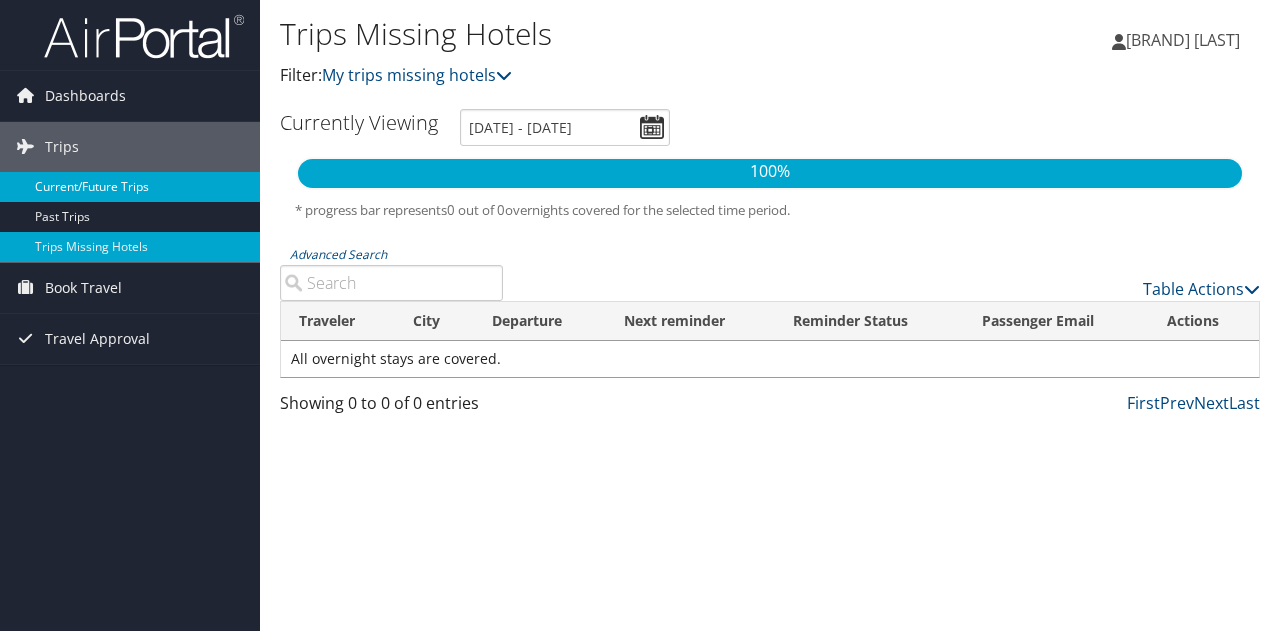 click on "Current/Future Trips" at bounding box center [130, 187] 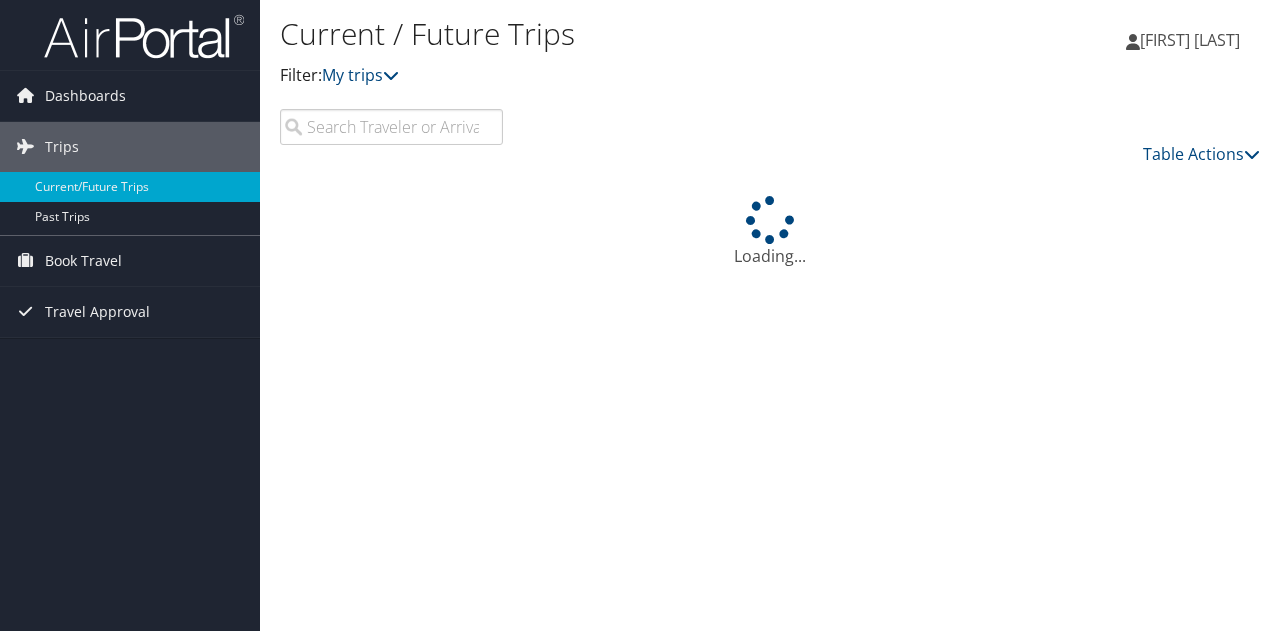 scroll, scrollTop: 0, scrollLeft: 0, axis: both 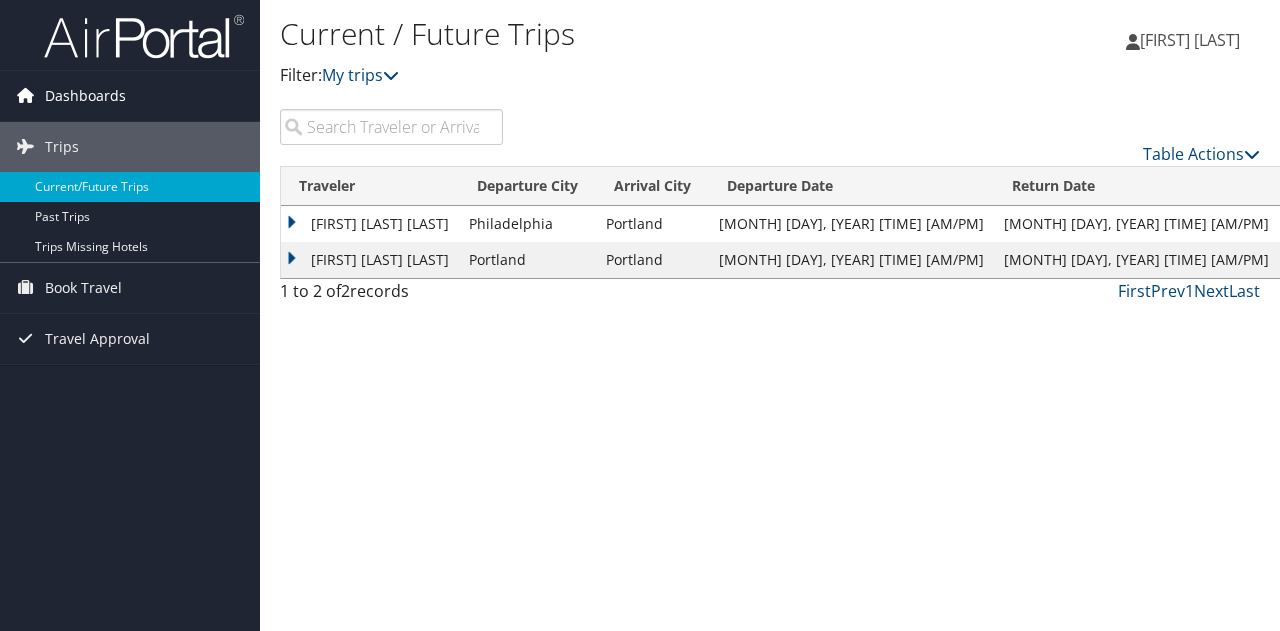 click on "Dashboards" at bounding box center (85, 96) 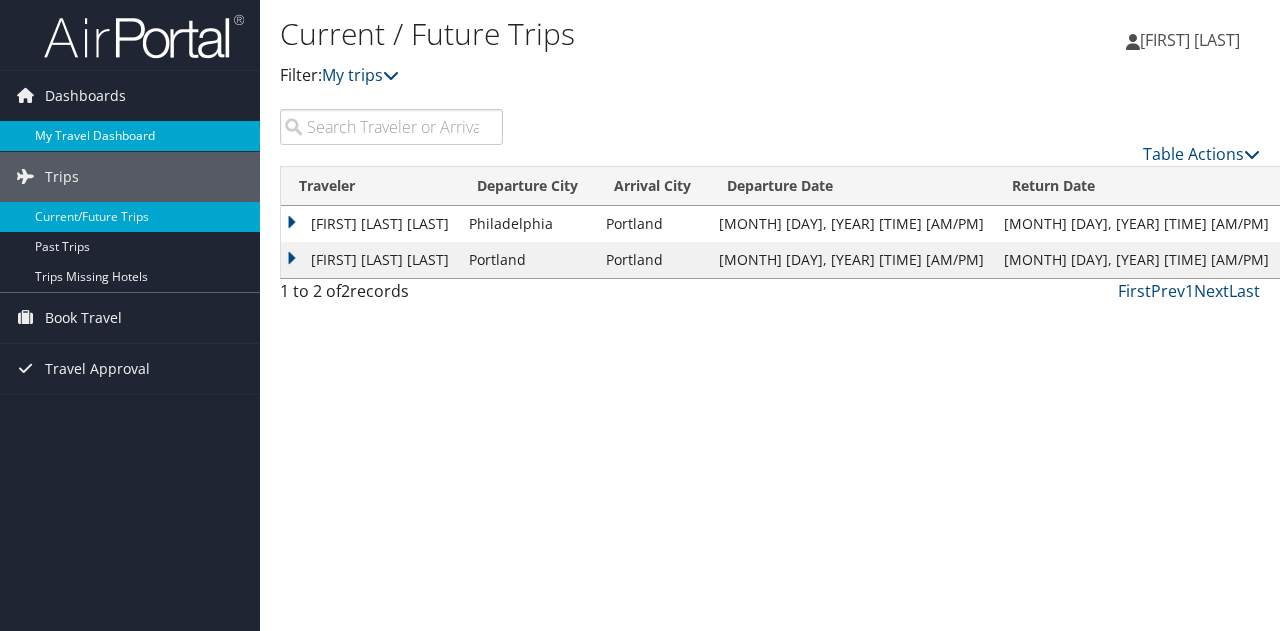 click on "My Travel Dashboard" at bounding box center (130, 136) 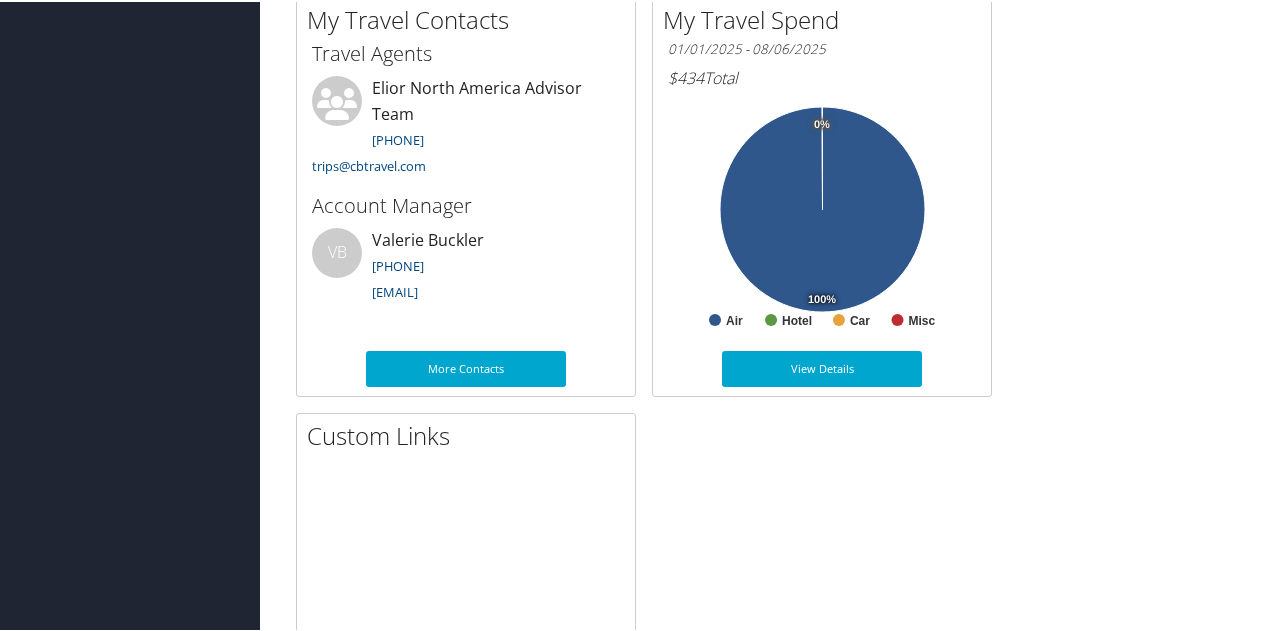 scroll, scrollTop: 1200, scrollLeft: 0, axis: vertical 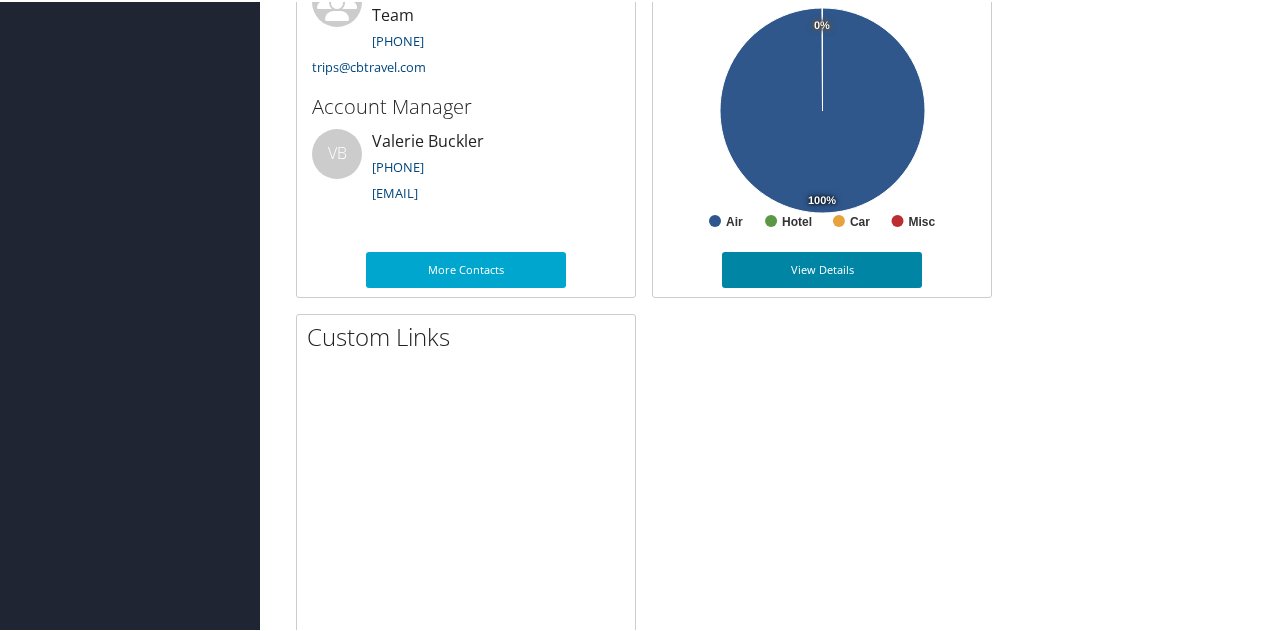 click on "View Details" at bounding box center (822, 268) 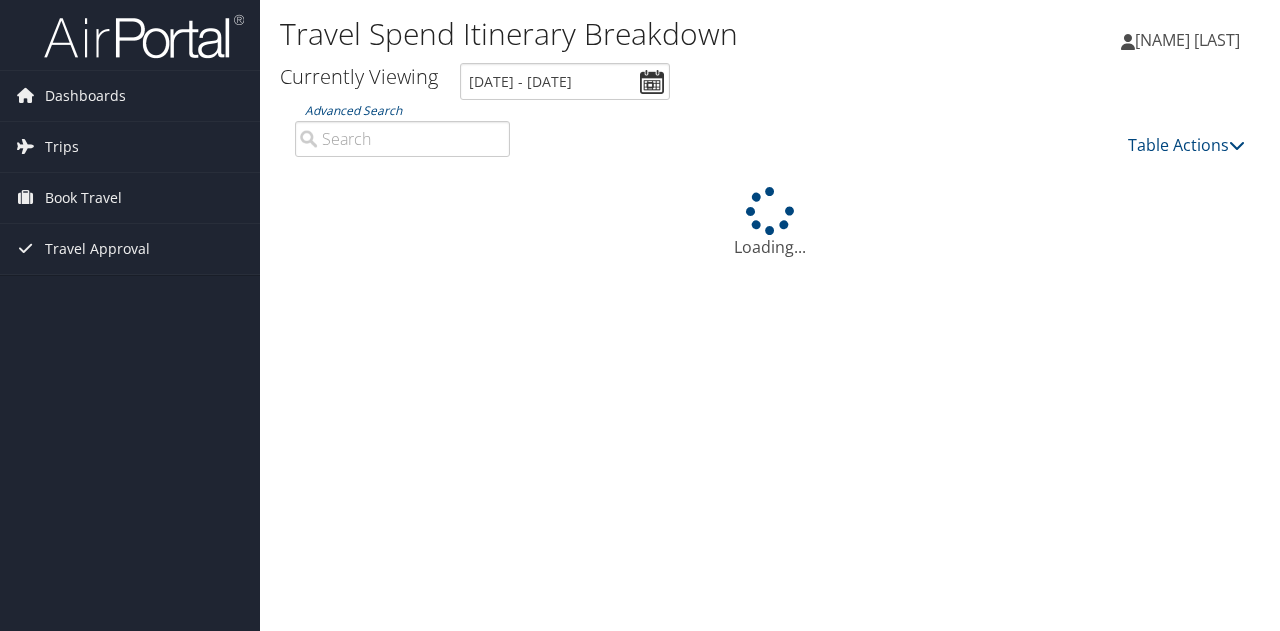 scroll, scrollTop: 0, scrollLeft: 0, axis: both 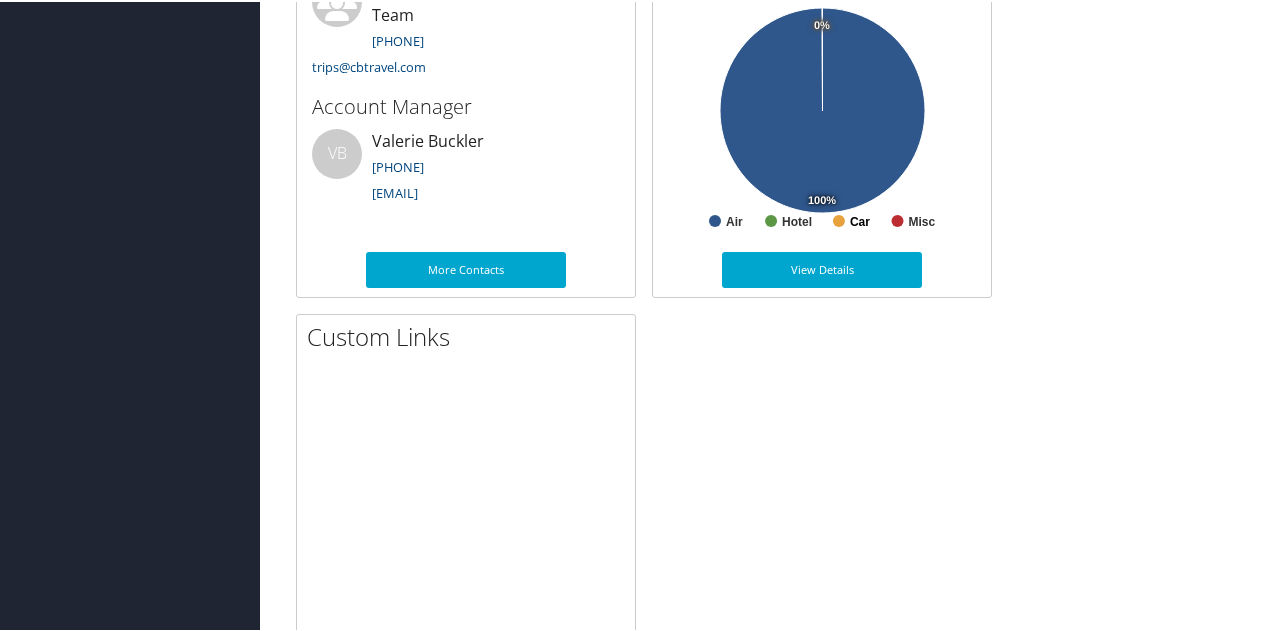 click on "Car" 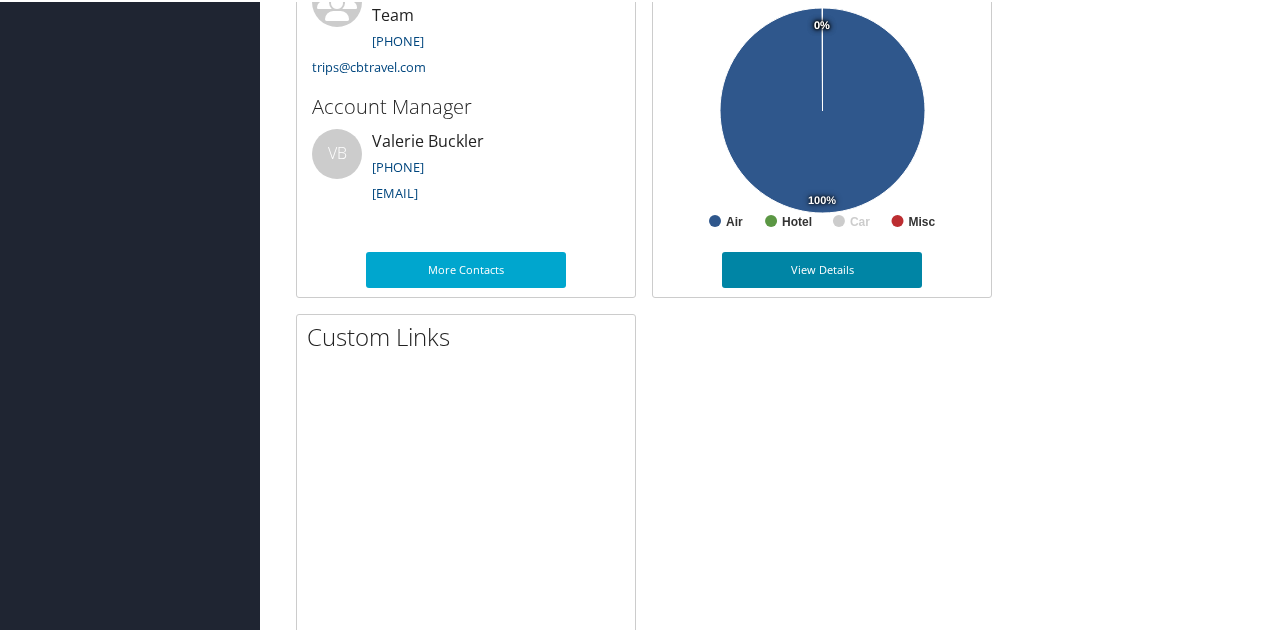 click on "View Details" at bounding box center [822, 268] 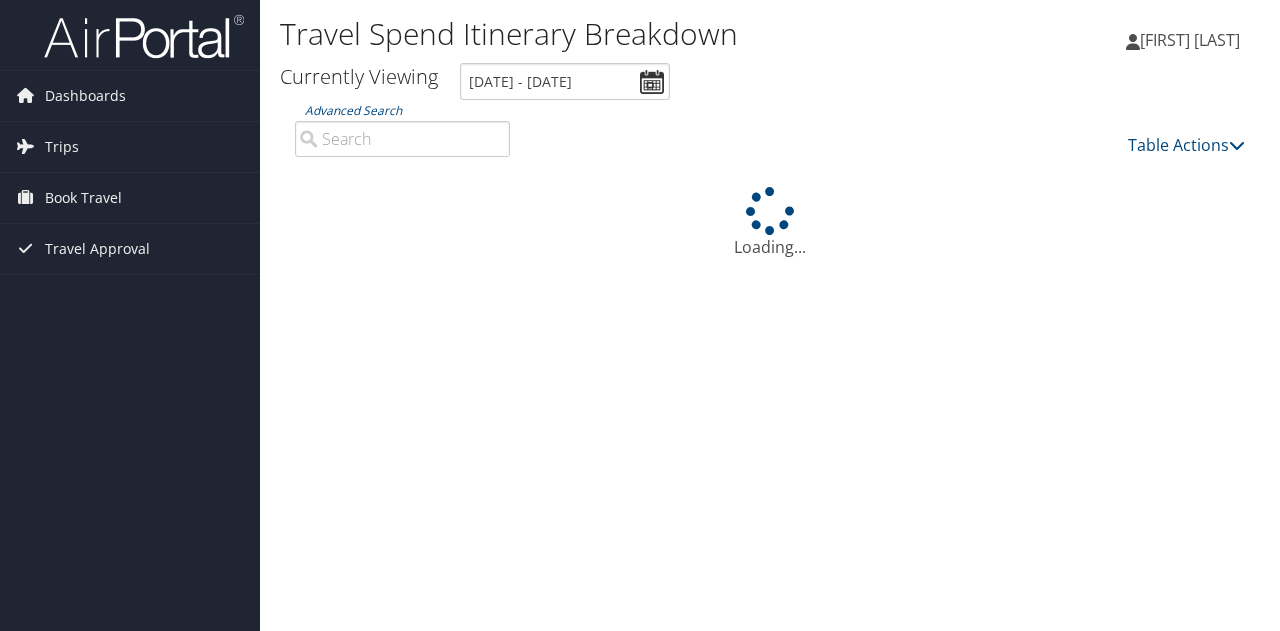 scroll, scrollTop: 0, scrollLeft: 0, axis: both 